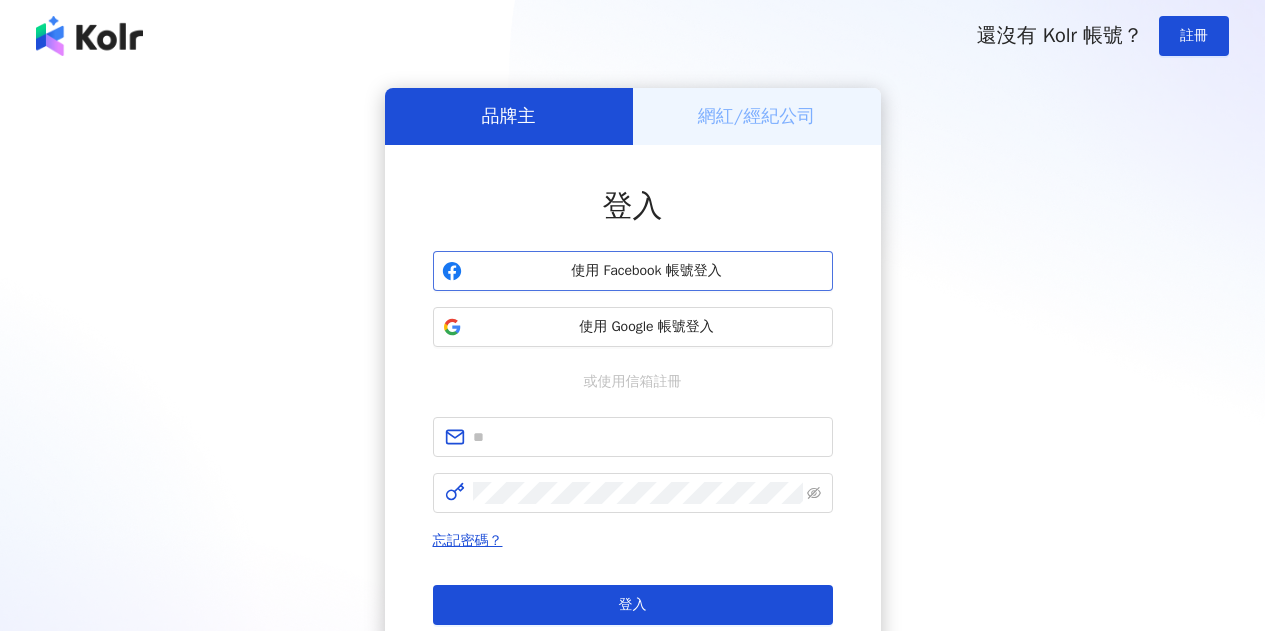 scroll, scrollTop: 0, scrollLeft: 0, axis: both 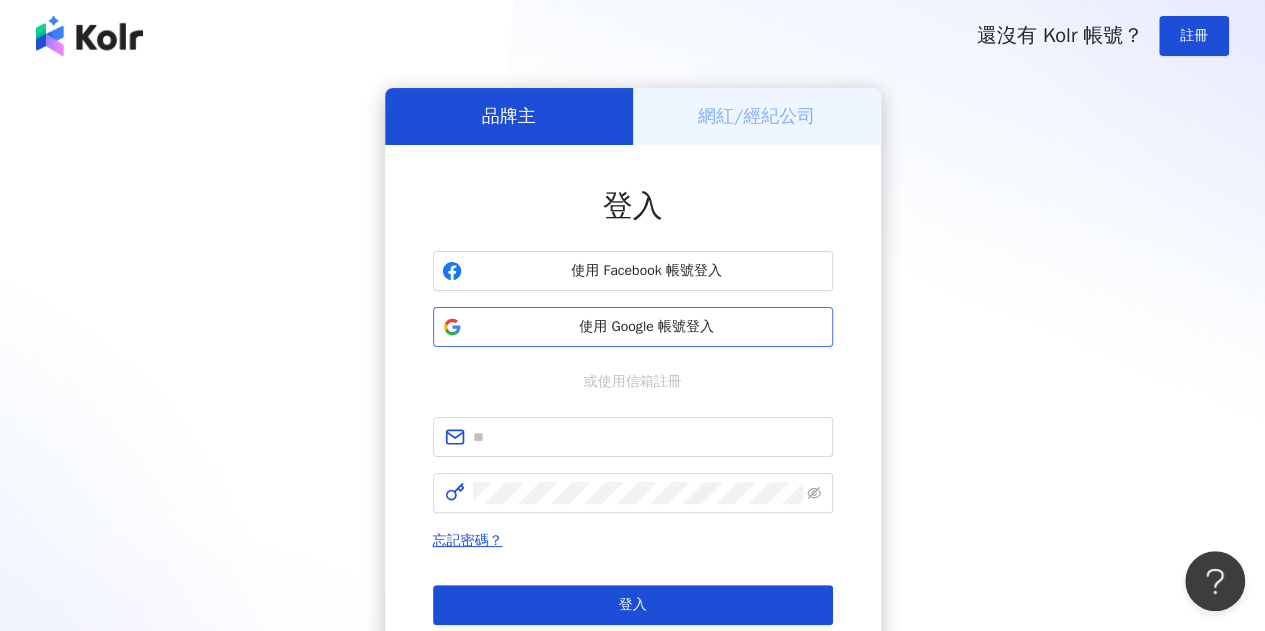 click on "使用 Google 帳號登入" at bounding box center [647, 327] 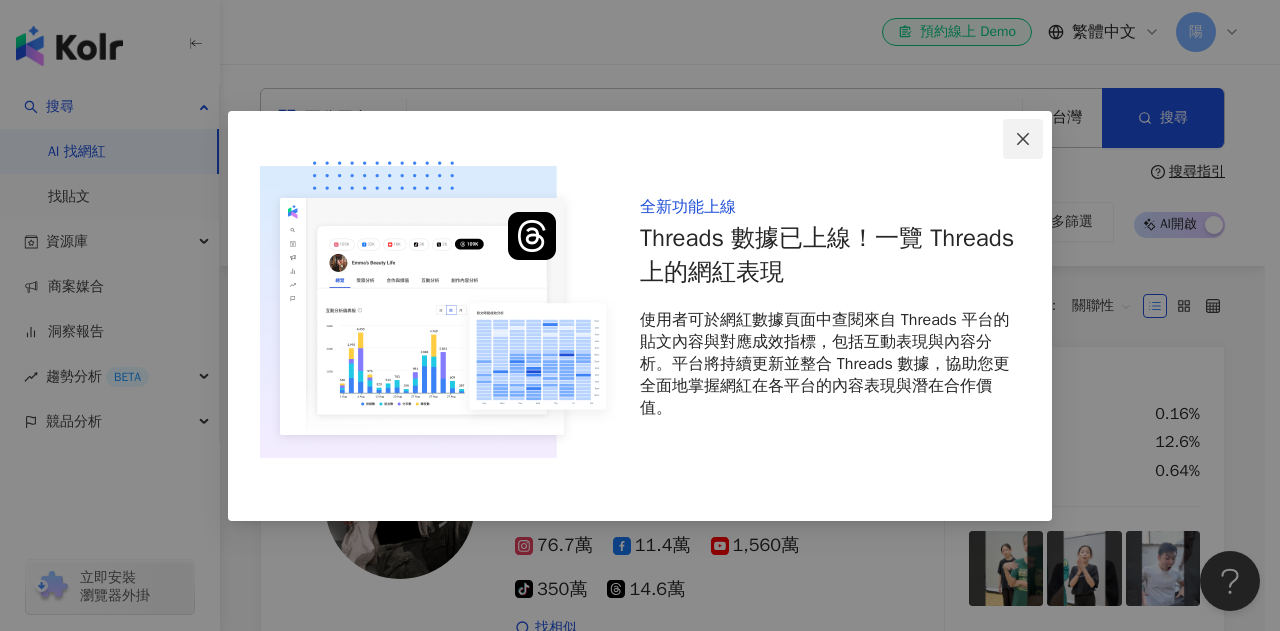 click 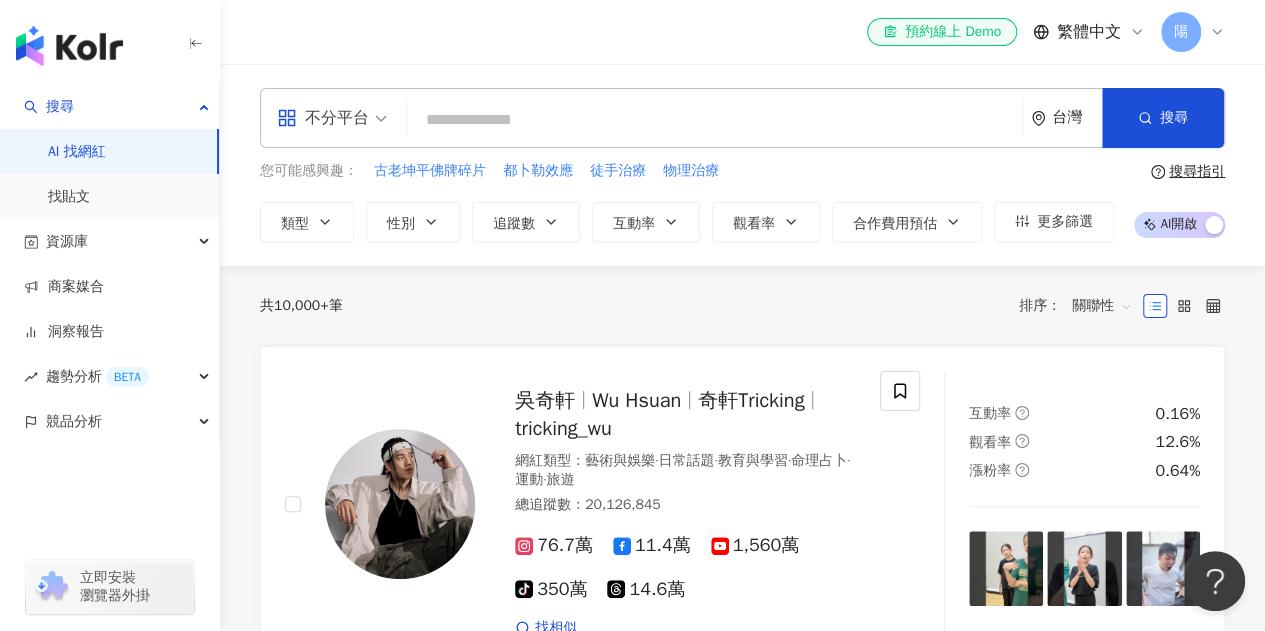 click at bounding box center (714, 120) 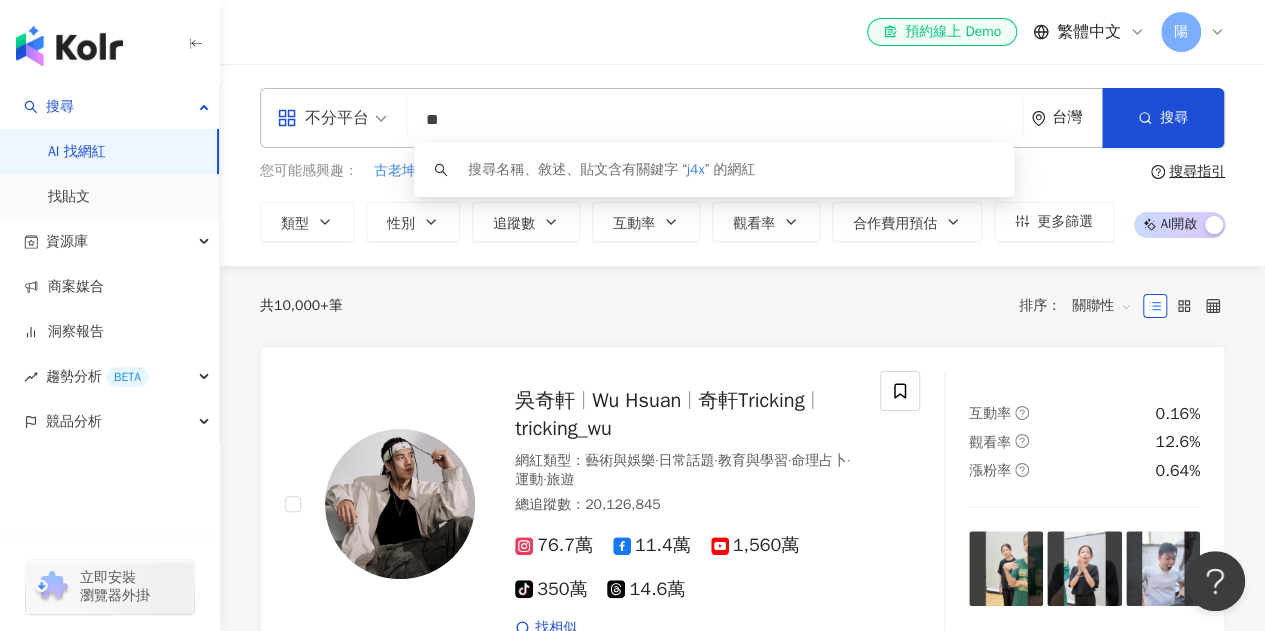 type on "*" 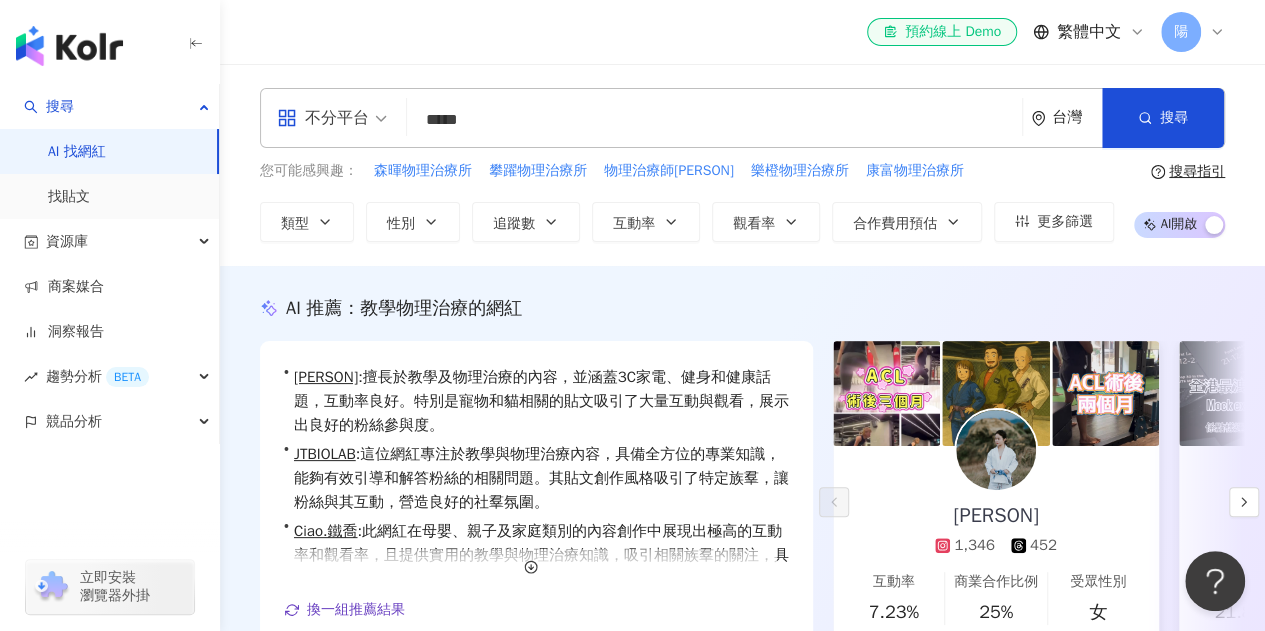 type on "*****" 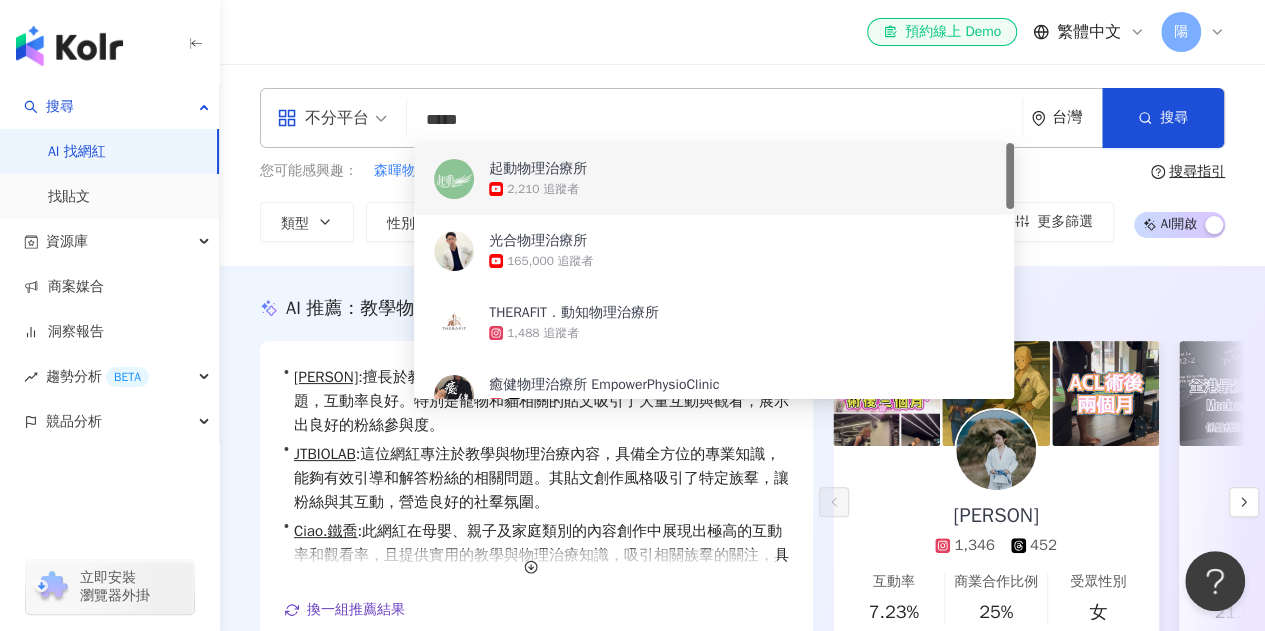 click on "el-icon-cs 預約線上 Demo 繁體中文 陽" at bounding box center (742, 32) 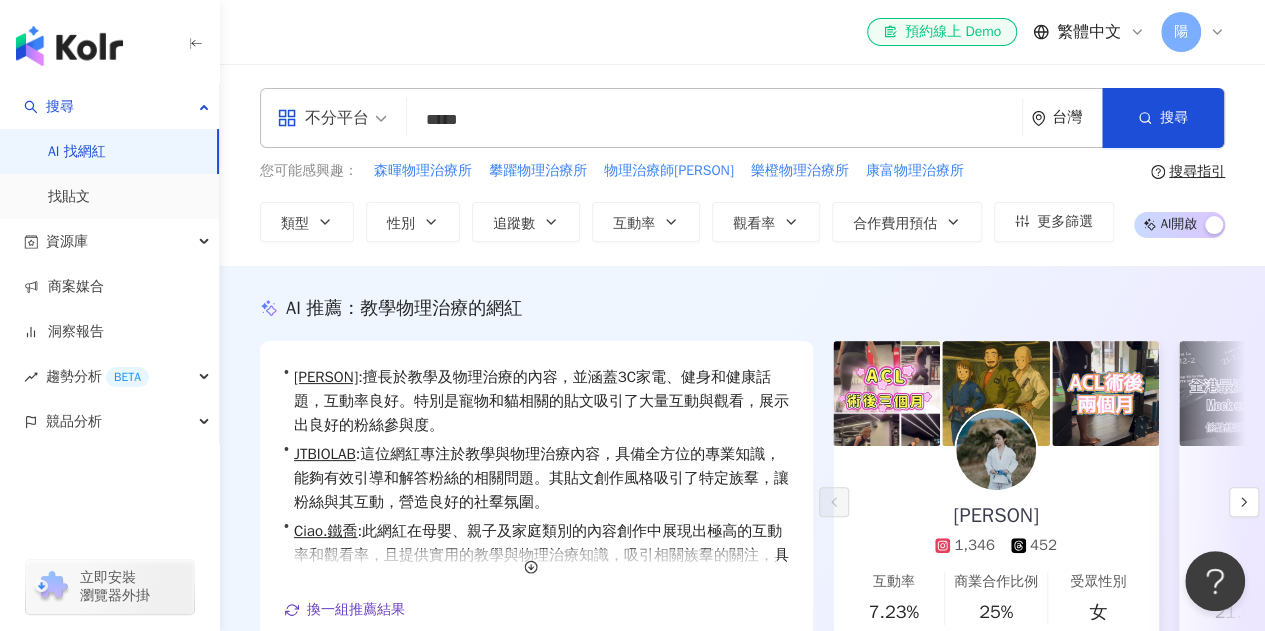 click on "教學物理治療的網紅" at bounding box center [441, 308] 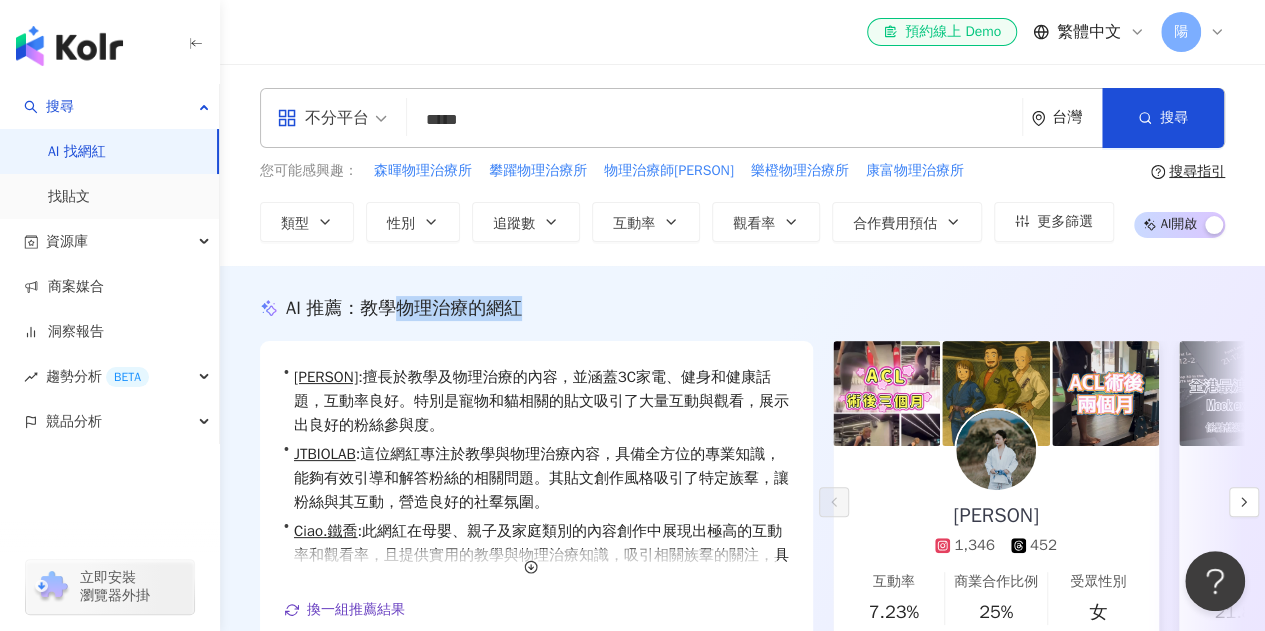 drag, startPoint x: 398, startPoint y: 307, endPoint x: 607, endPoint y: 324, distance: 209.69025 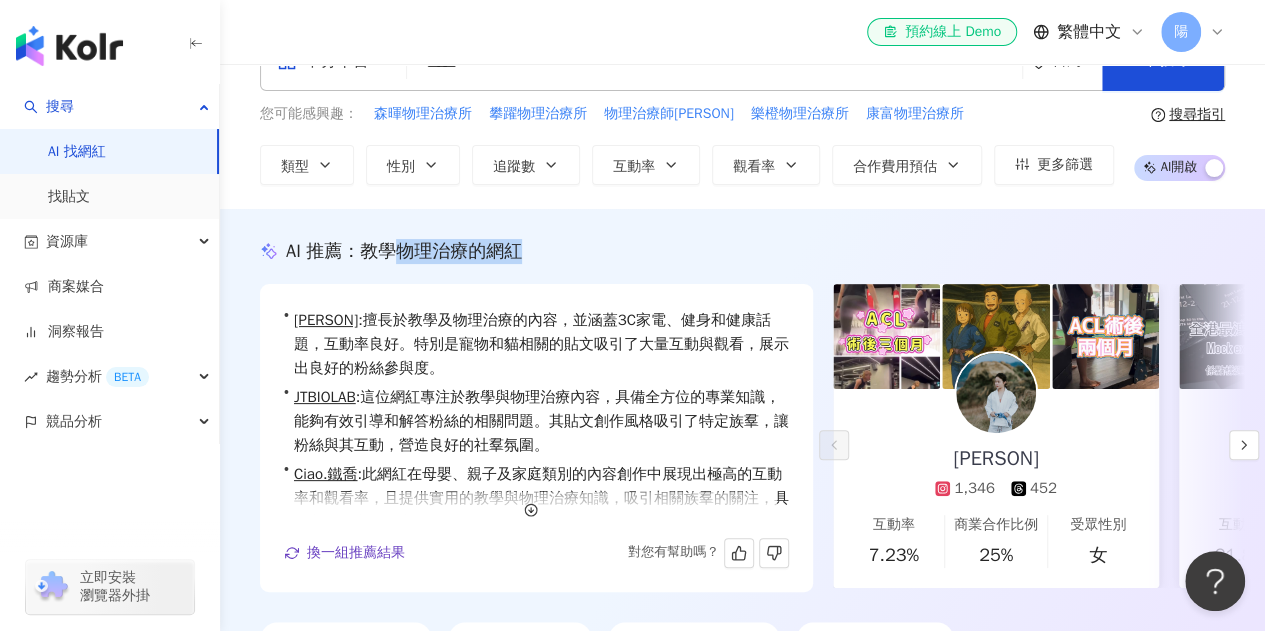scroll, scrollTop: 200, scrollLeft: 0, axis: vertical 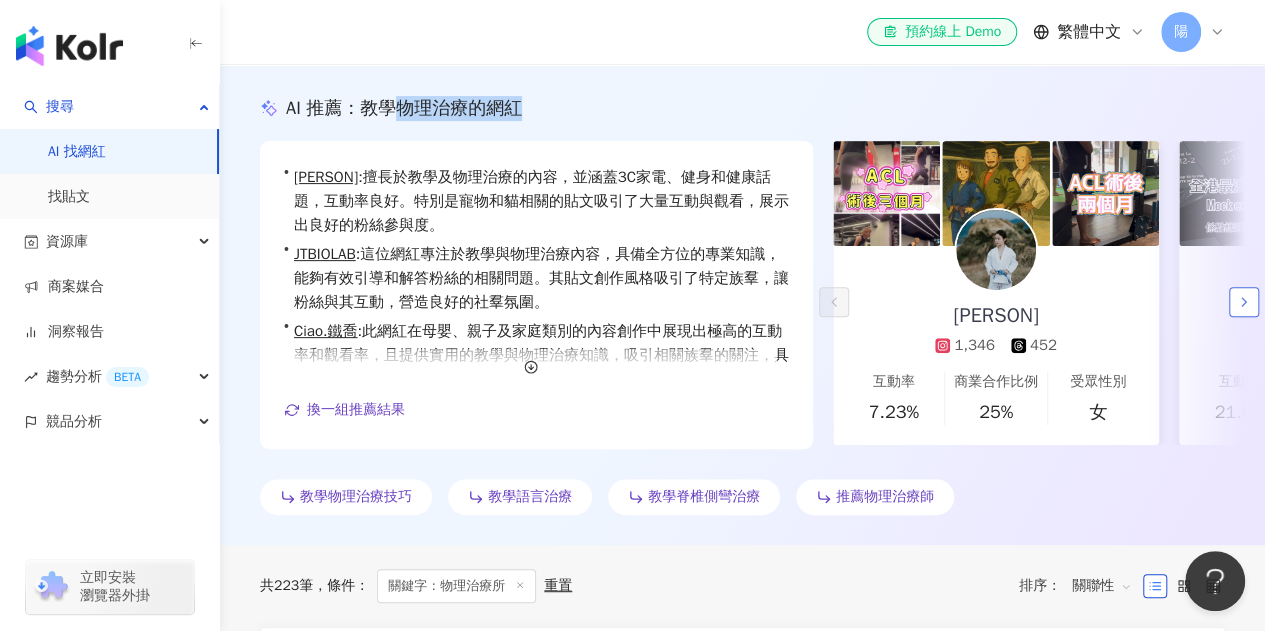 click 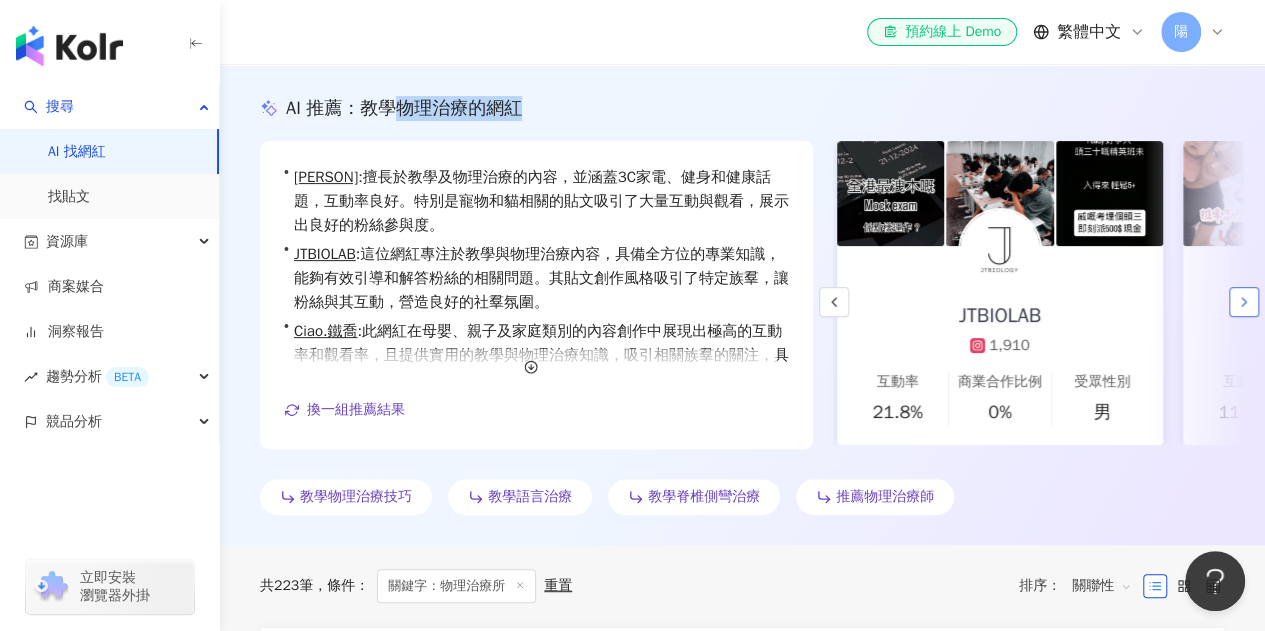 scroll, scrollTop: 0, scrollLeft: 346, axis: horizontal 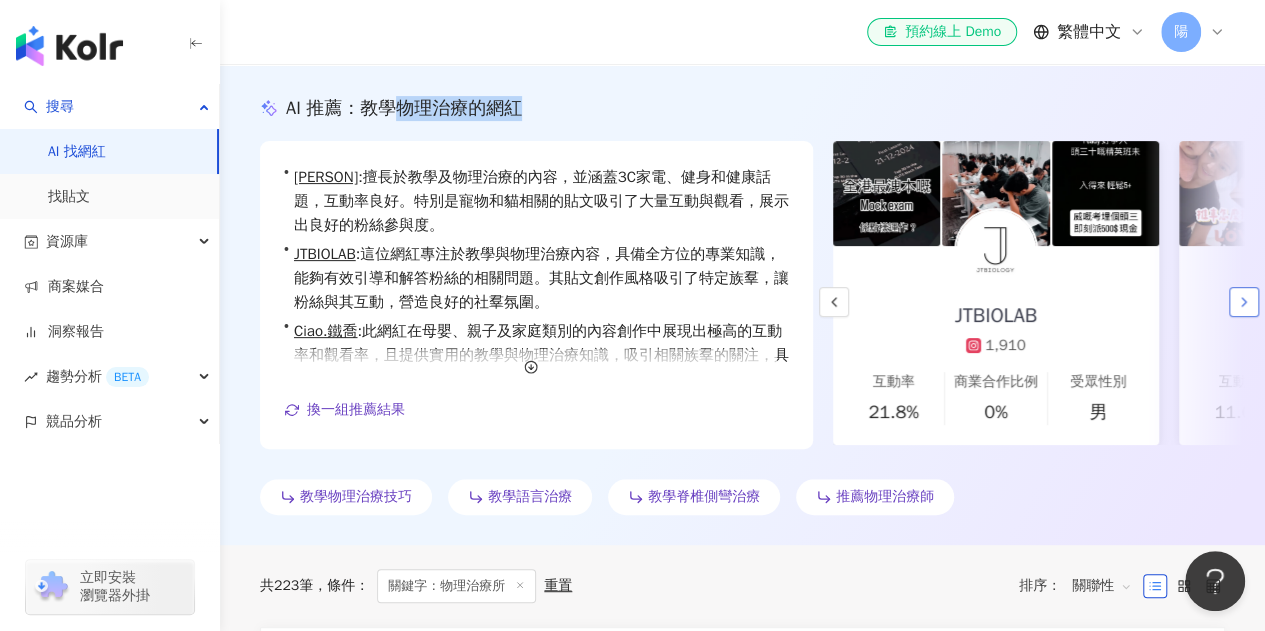 click 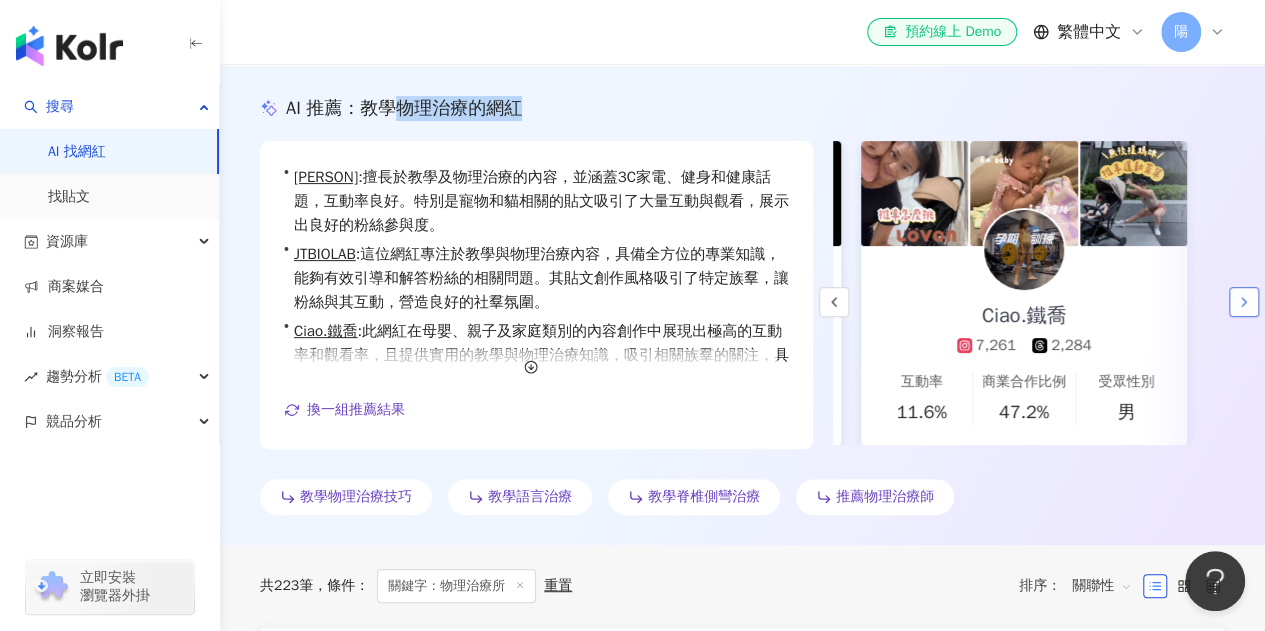 scroll, scrollTop: 0, scrollLeft: 666, axis: horizontal 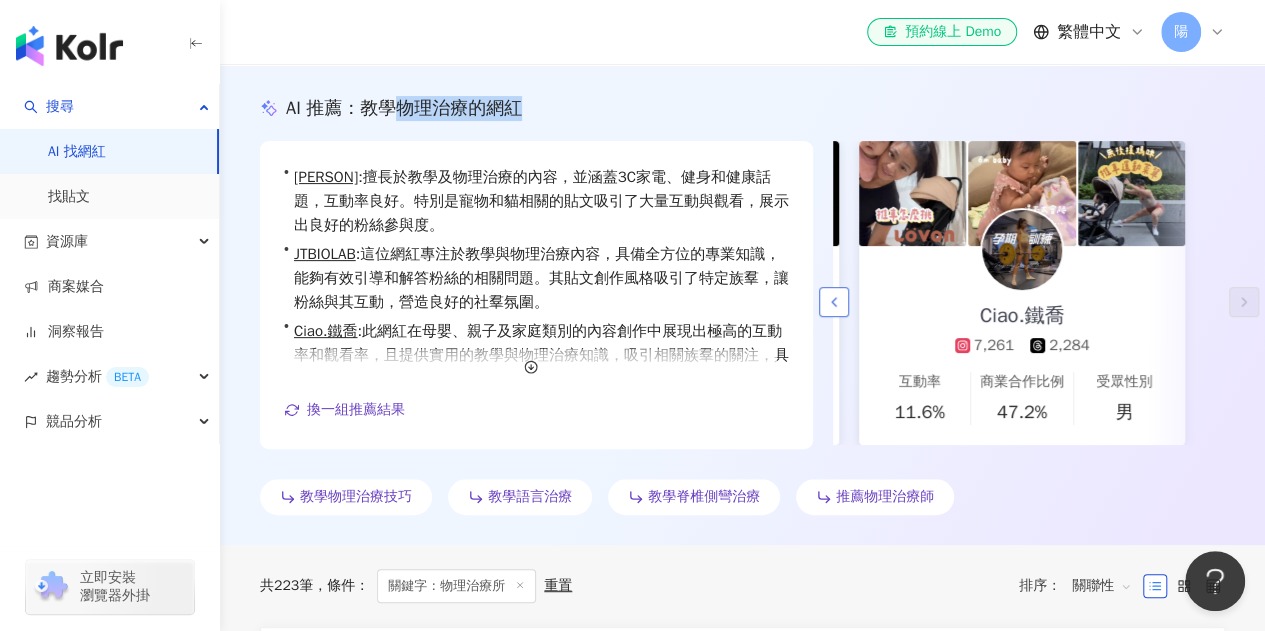 click at bounding box center (834, 302) 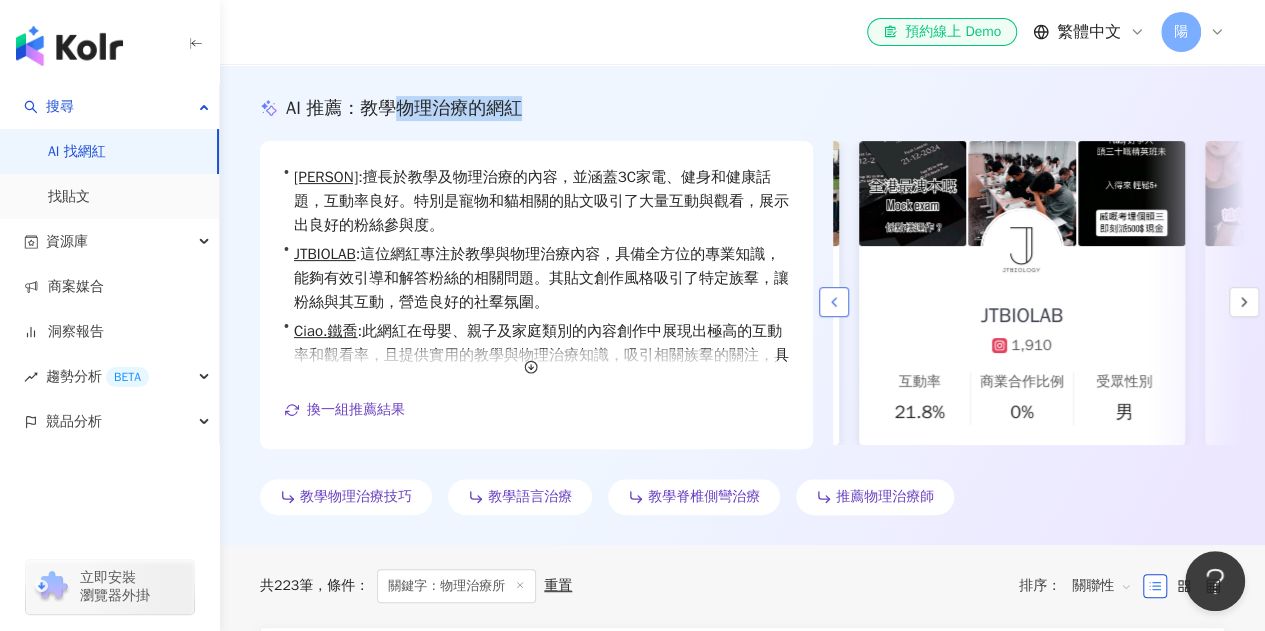 click at bounding box center (834, 302) 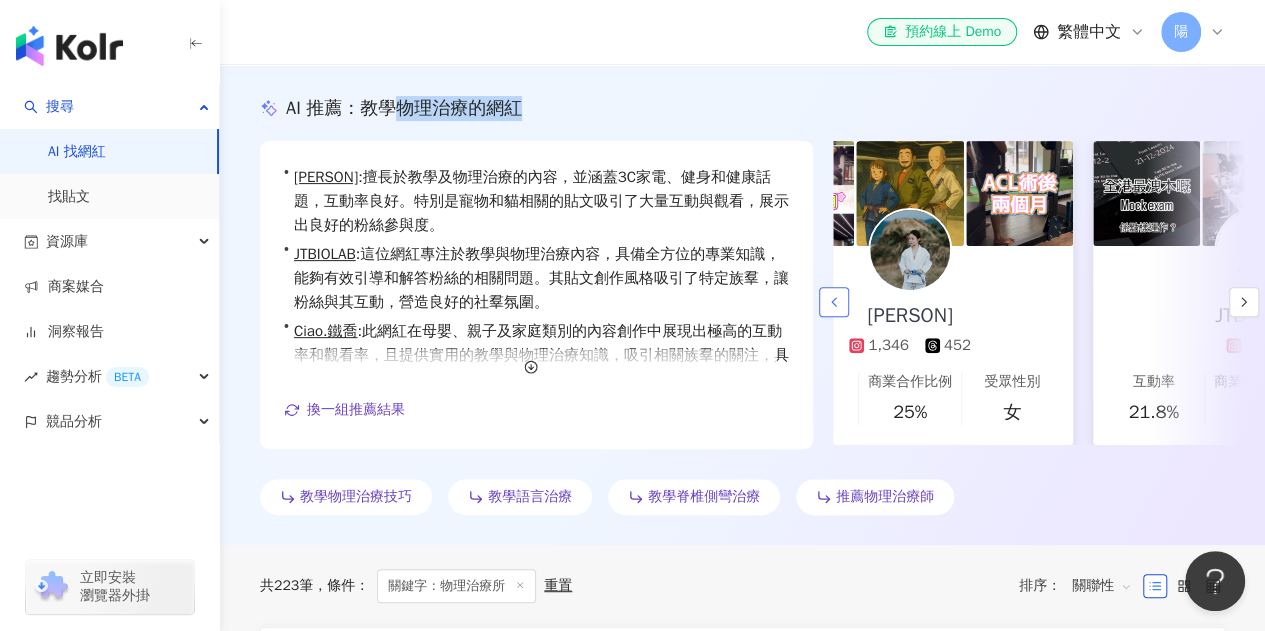 scroll, scrollTop: 0, scrollLeft: 0, axis: both 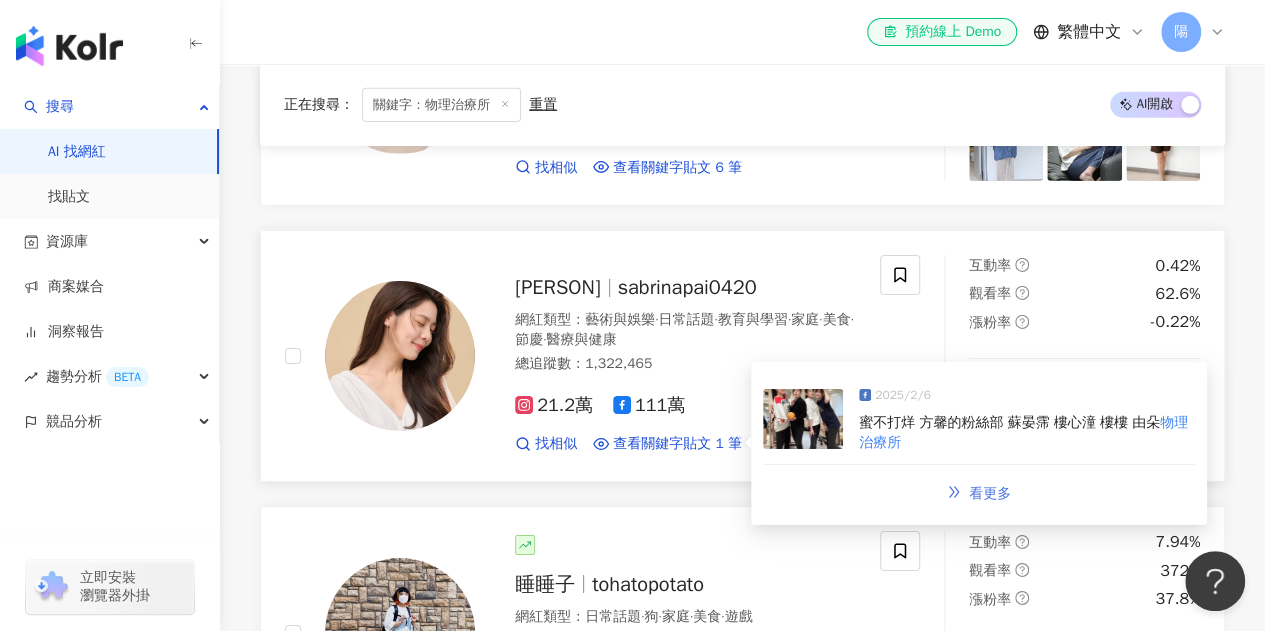 click on "看更多" at bounding box center (990, 494) 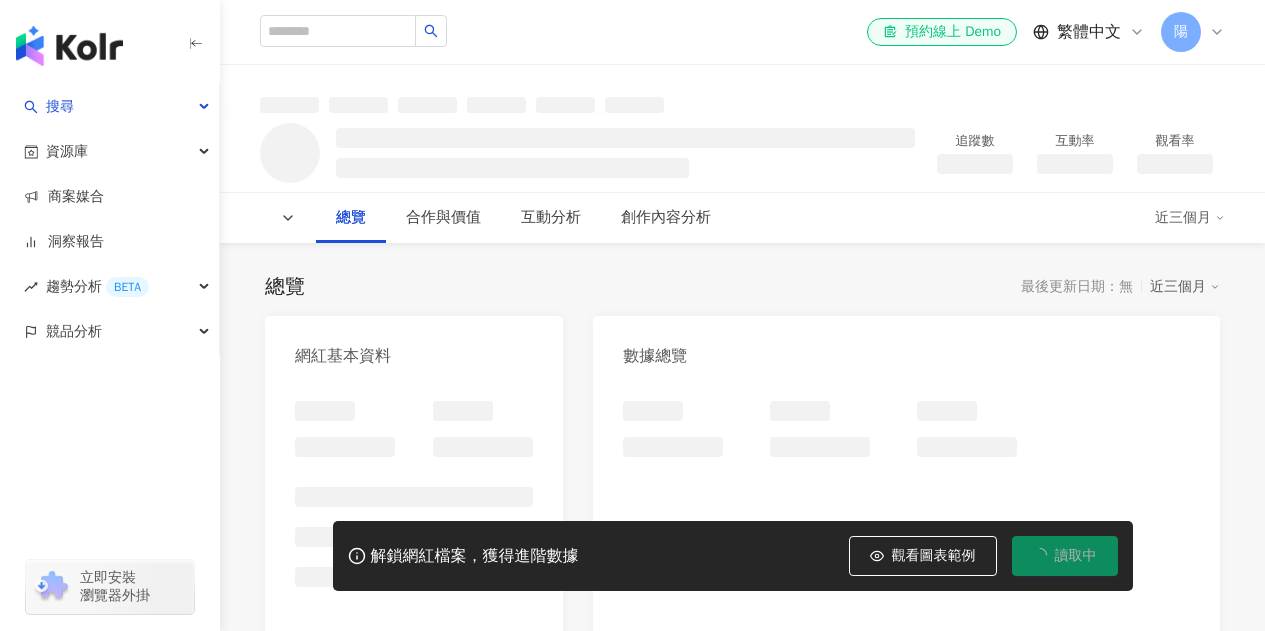 scroll, scrollTop: 0, scrollLeft: 0, axis: both 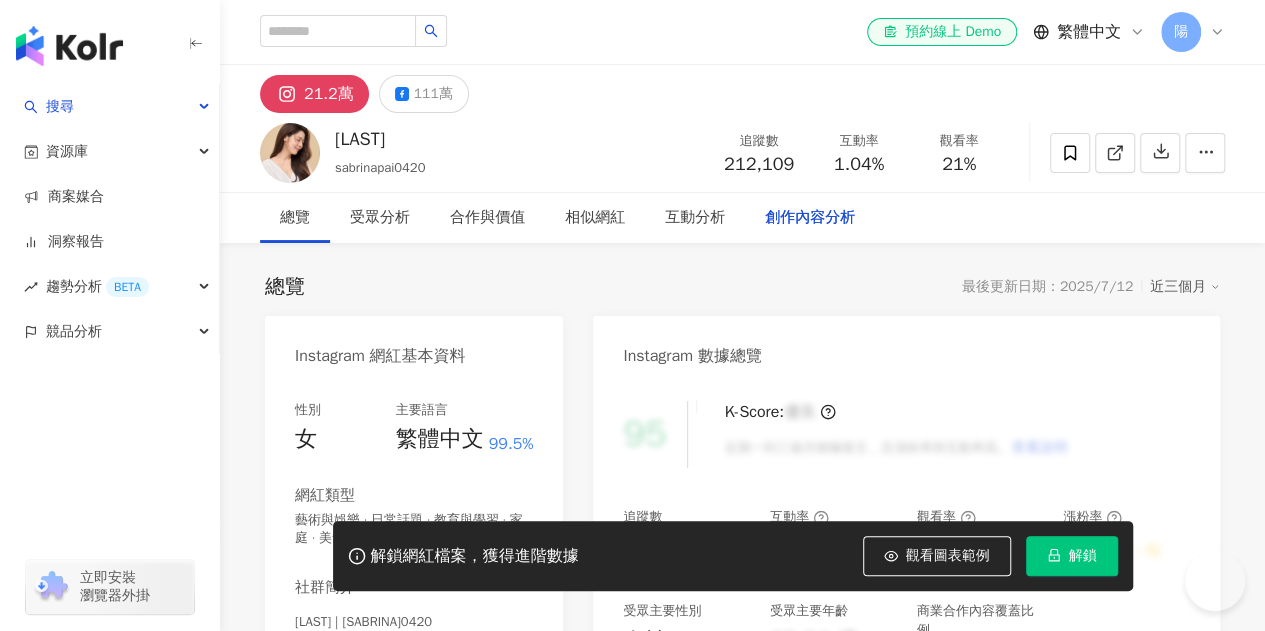 click on "解鎖" at bounding box center [1083, 556] 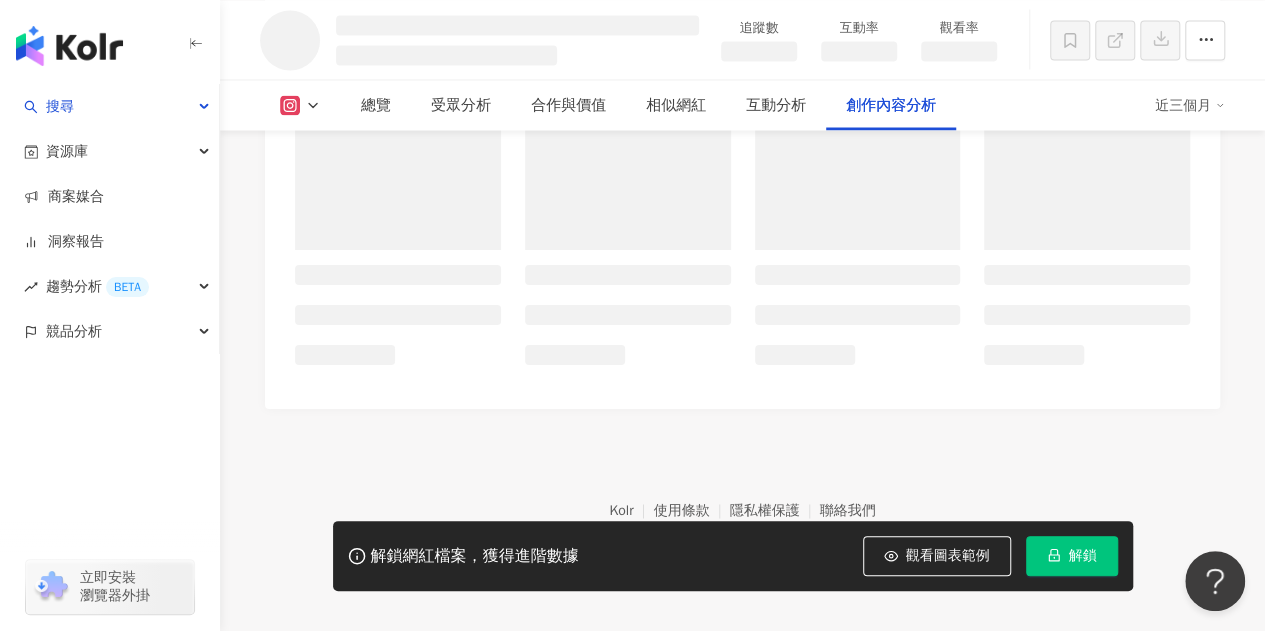 scroll, scrollTop: 5618, scrollLeft: 0, axis: vertical 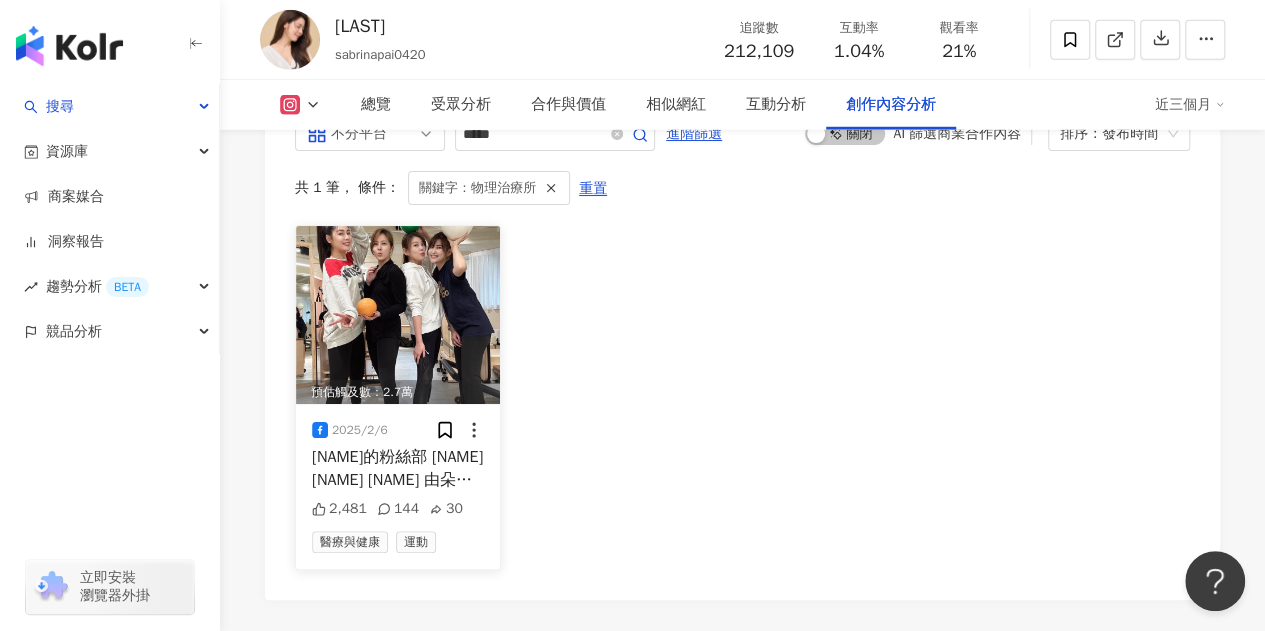 click on "[NAME]的粉絲部 [NAME] [NAME] [NAME]
由朵" at bounding box center [397, 468] 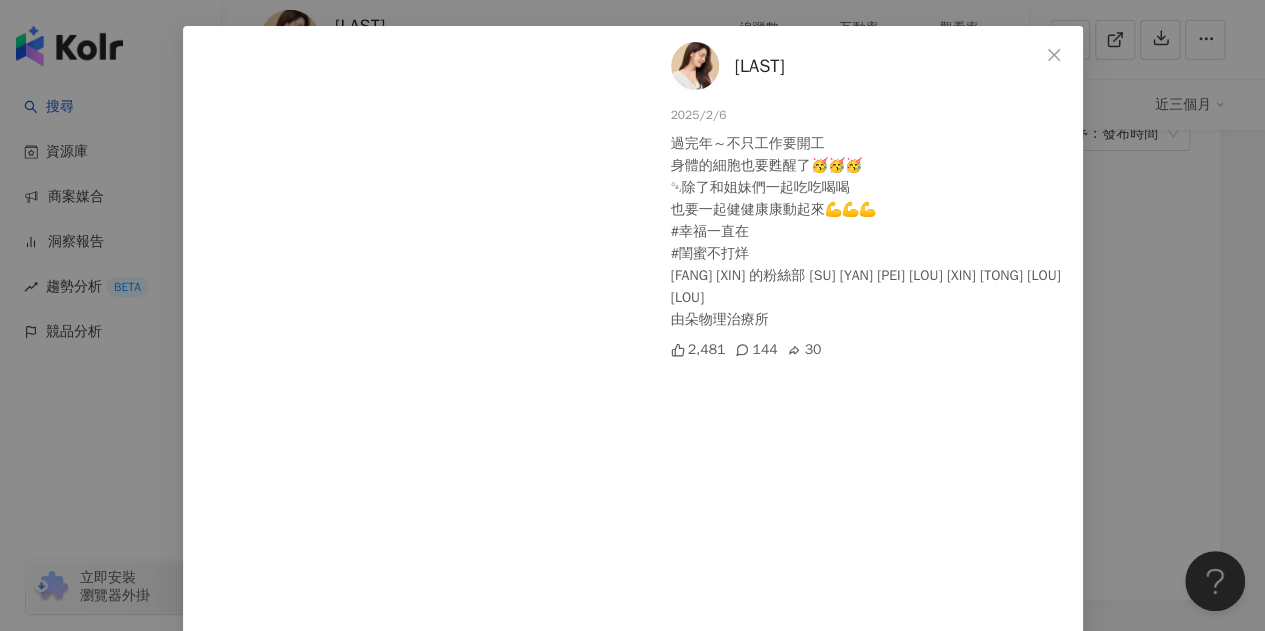 scroll, scrollTop: 170, scrollLeft: 0, axis: vertical 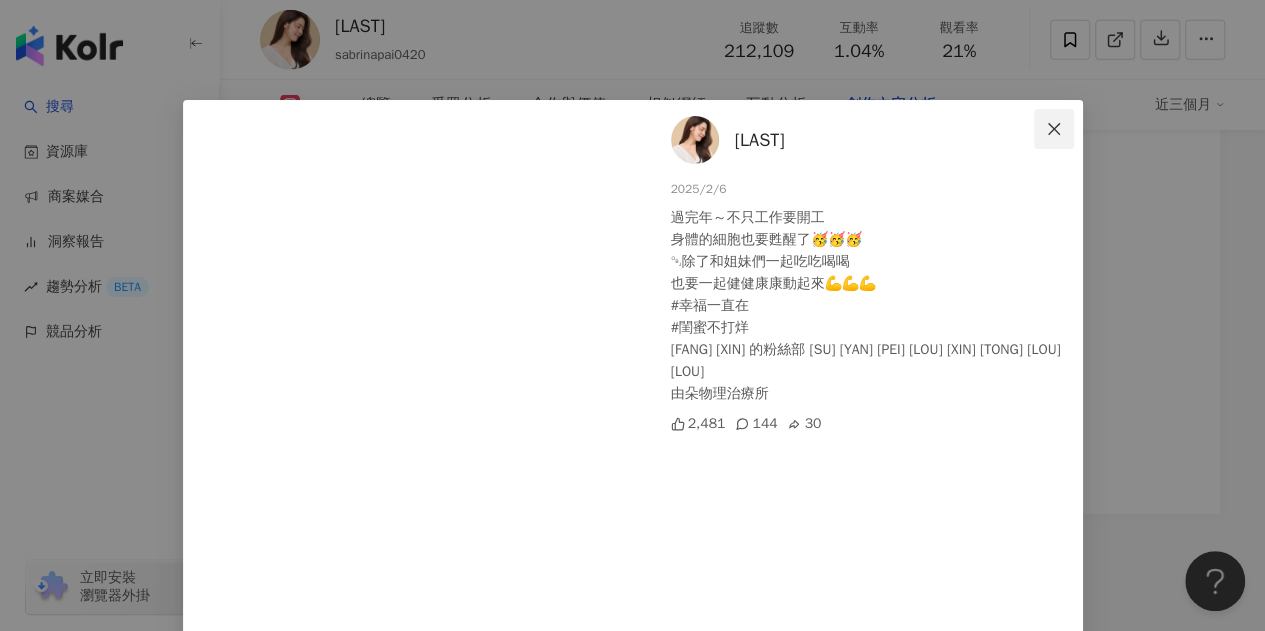 click 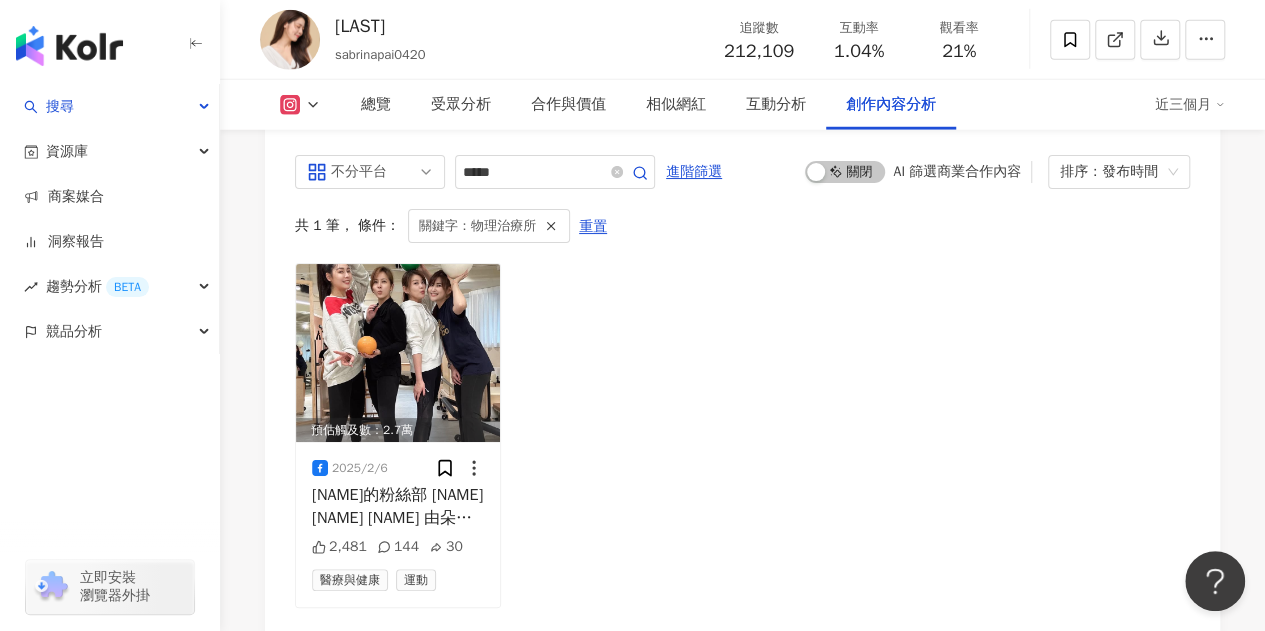scroll, scrollTop: 6568, scrollLeft: 0, axis: vertical 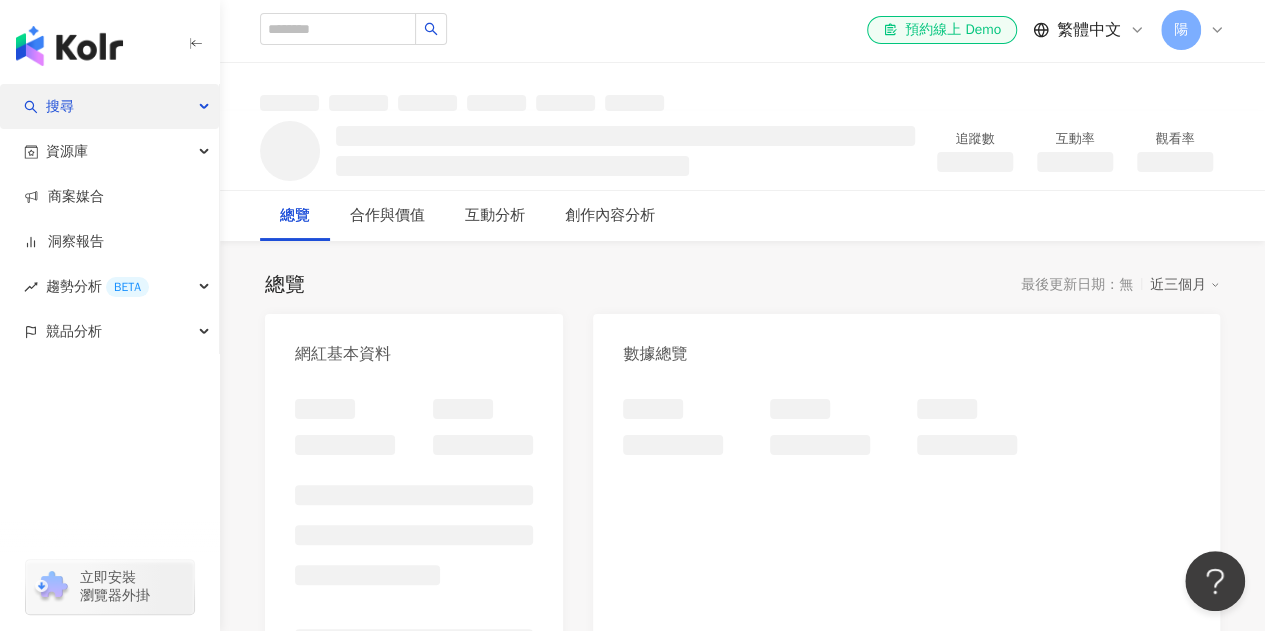 click on "搜尋" at bounding box center (60, 106) 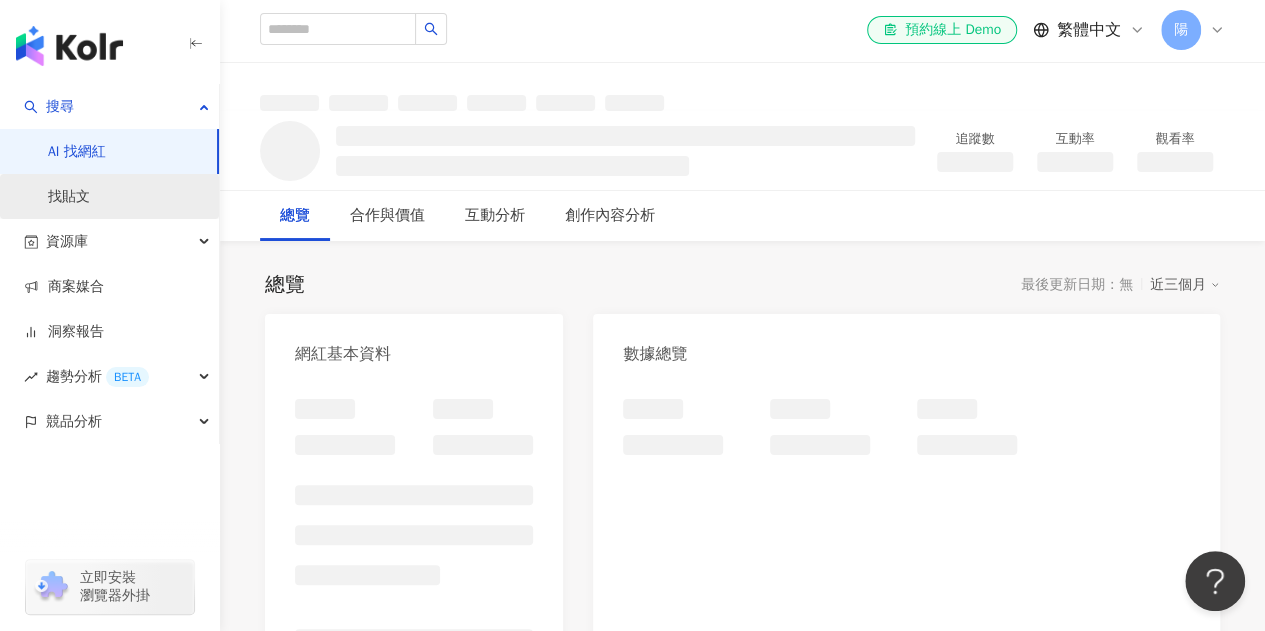 click on "找貼文" at bounding box center [69, 197] 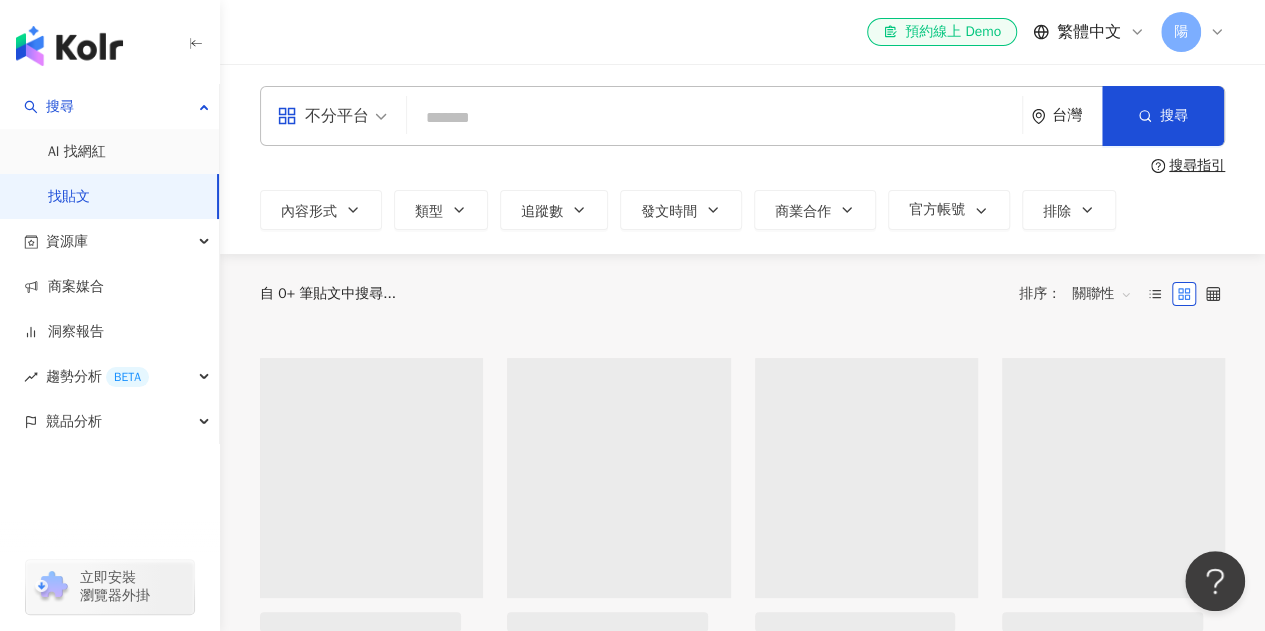scroll, scrollTop: 0, scrollLeft: 0, axis: both 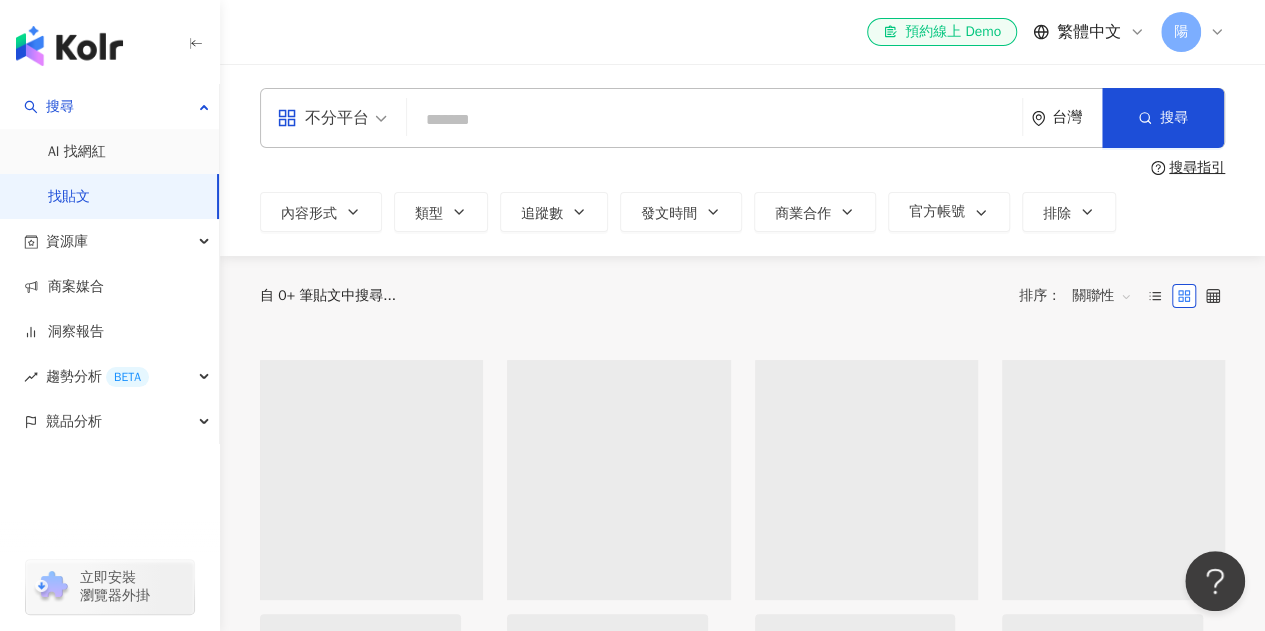 click at bounding box center [714, 119] 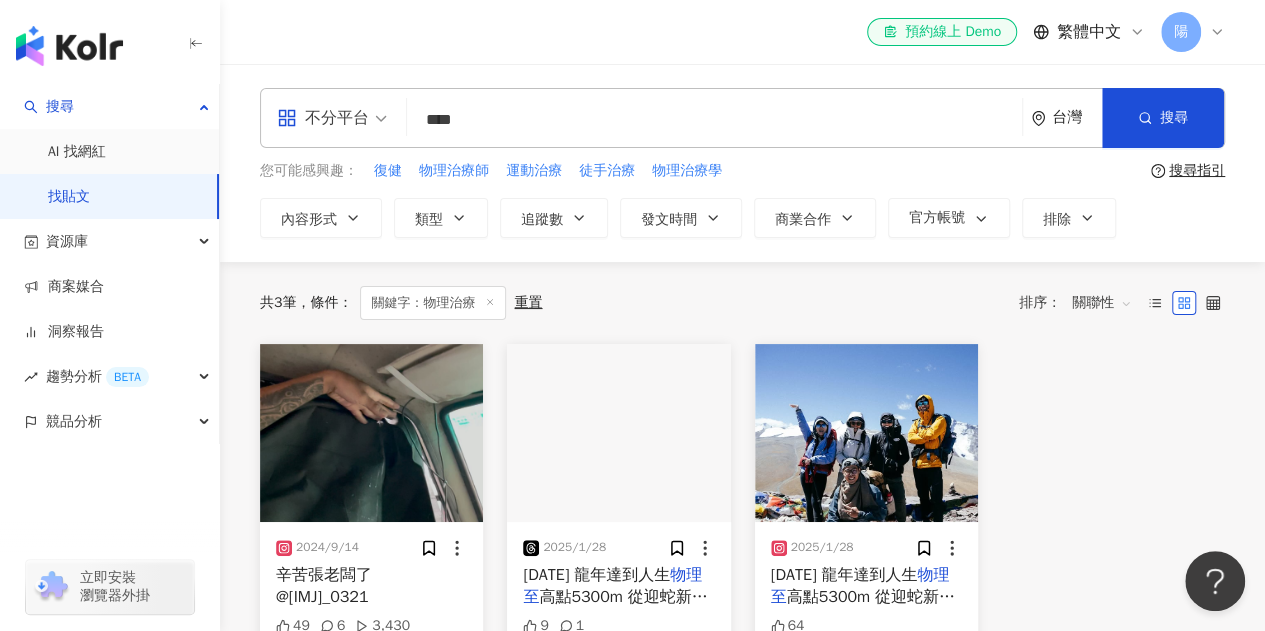 type on "****" 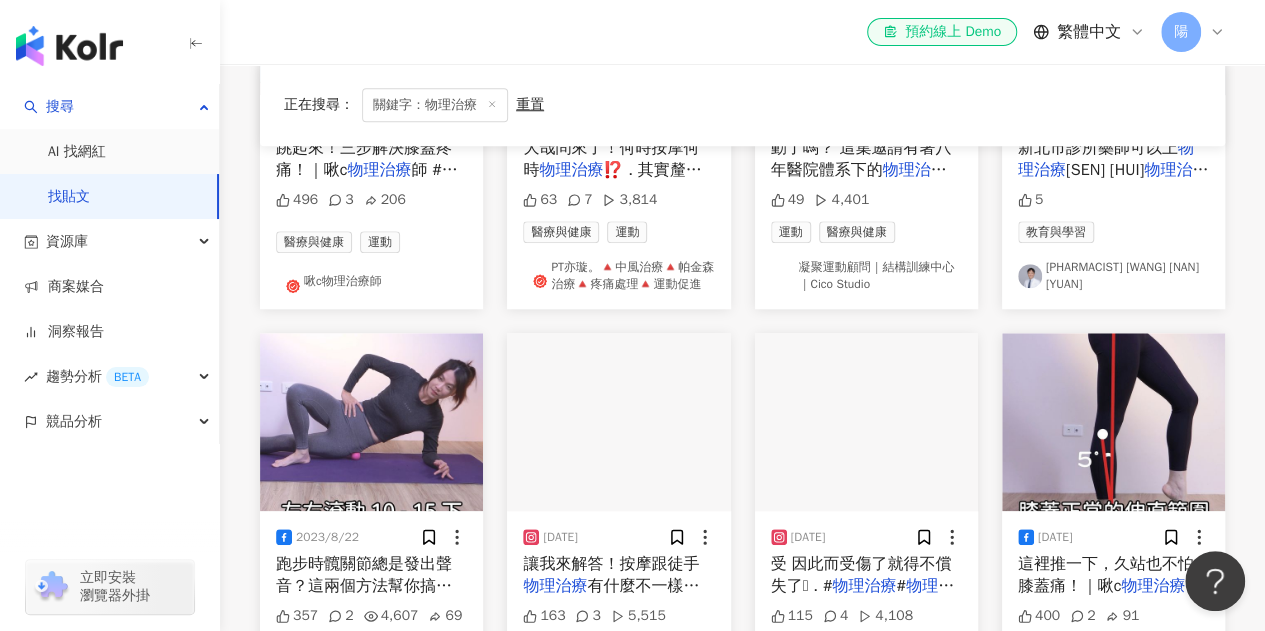 scroll, scrollTop: 545, scrollLeft: 0, axis: vertical 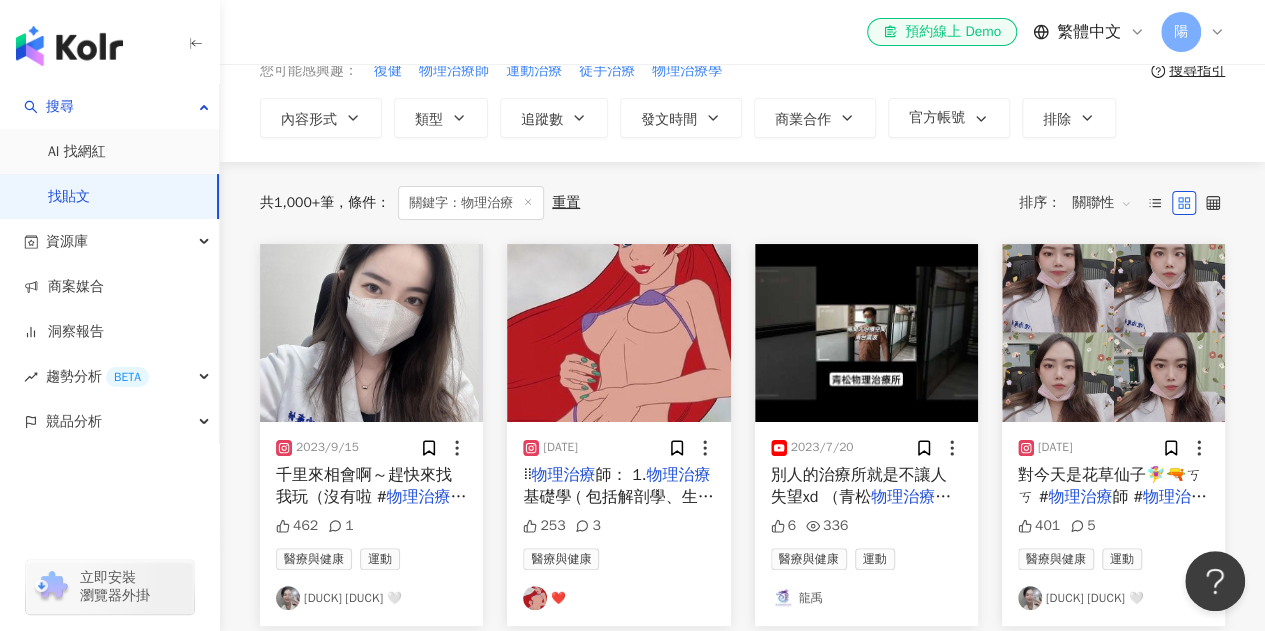 click on "關聯性" at bounding box center (1102, 203) 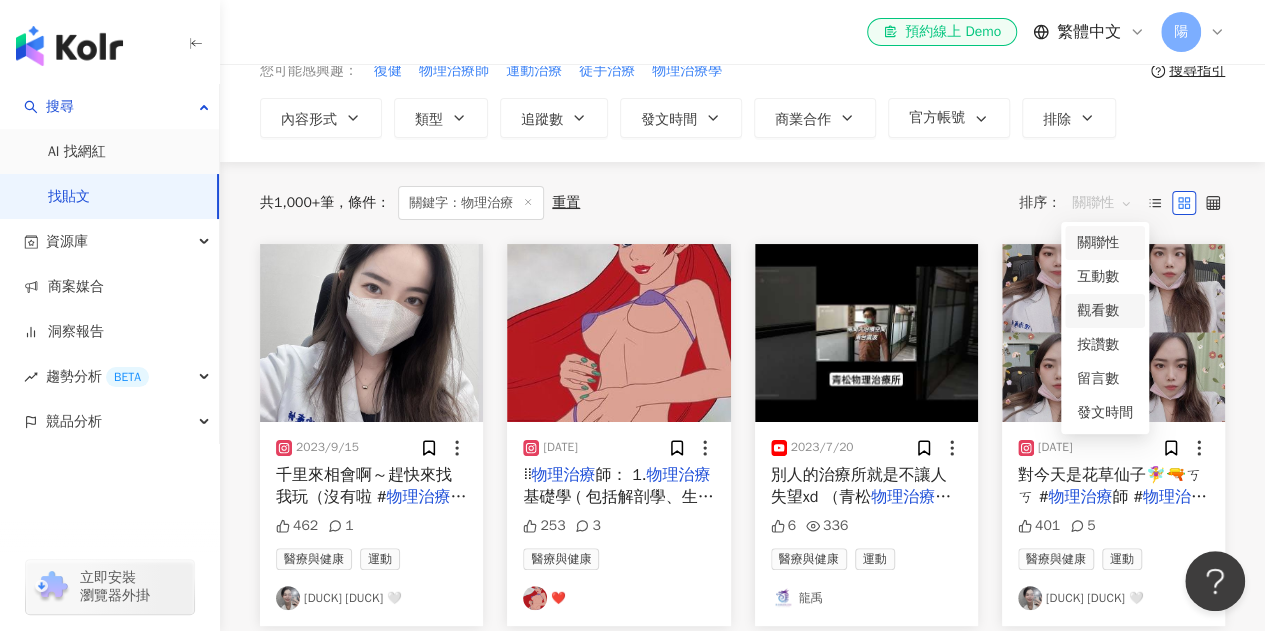 click on "觀看數" at bounding box center (1105, 311) 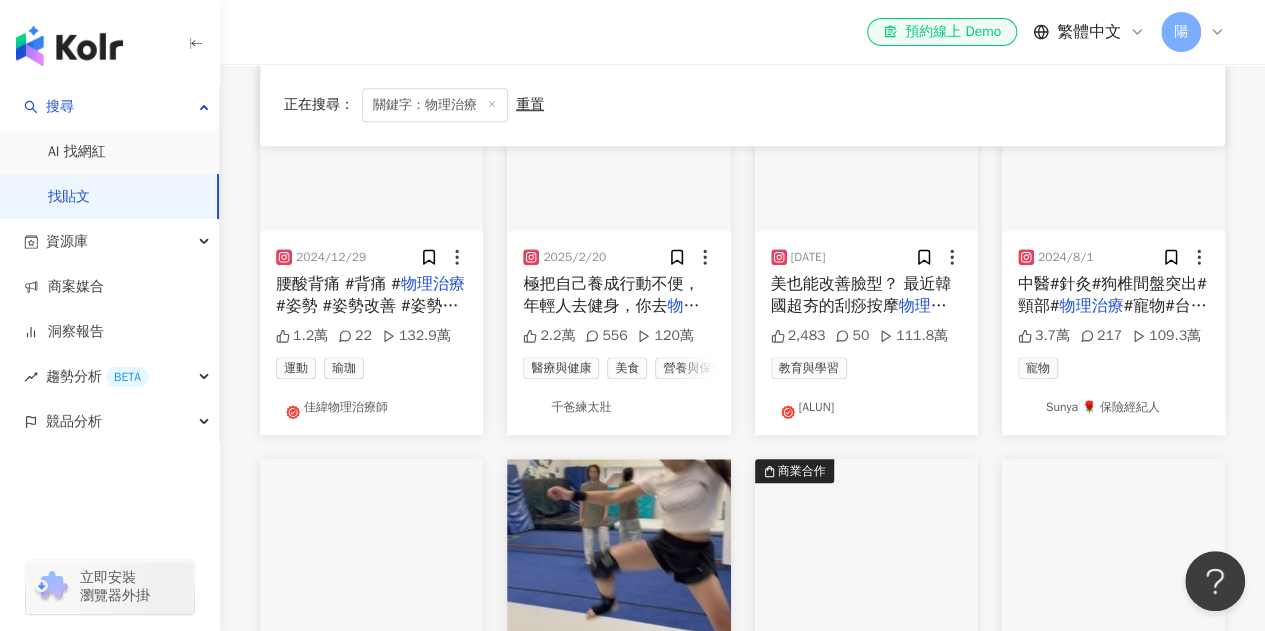 scroll, scrollTop: 600, scrollLeft: 0, axis: vertical 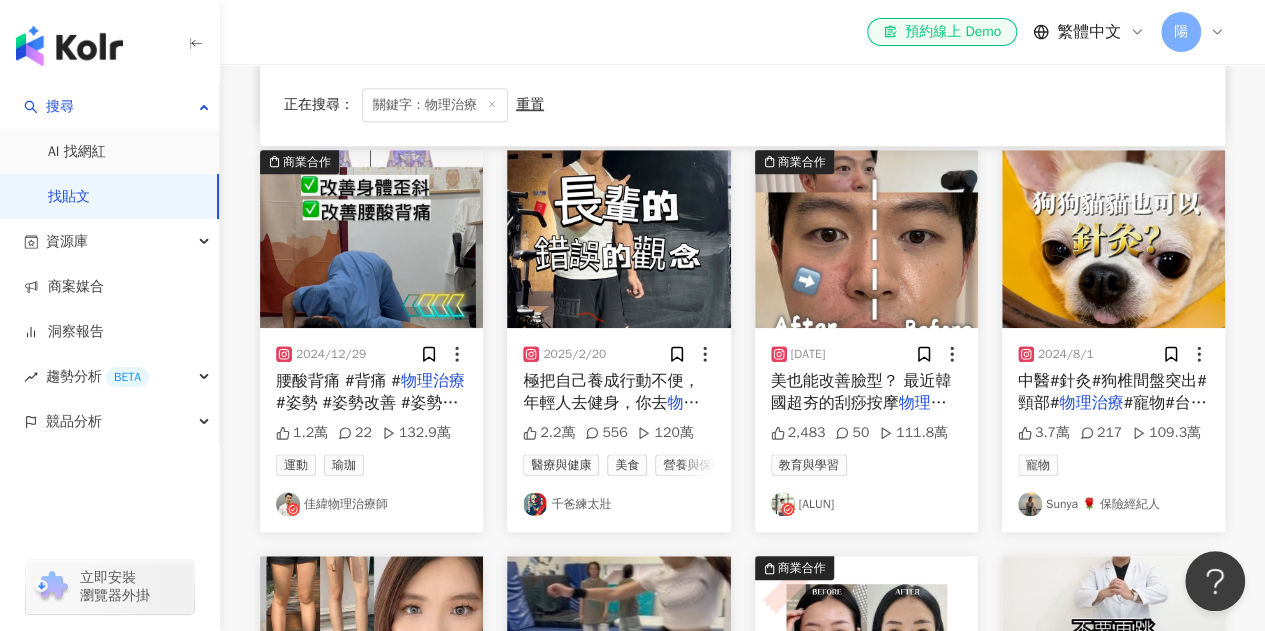 click on "佳緯物理治療師" at bounding box center (371, 504) 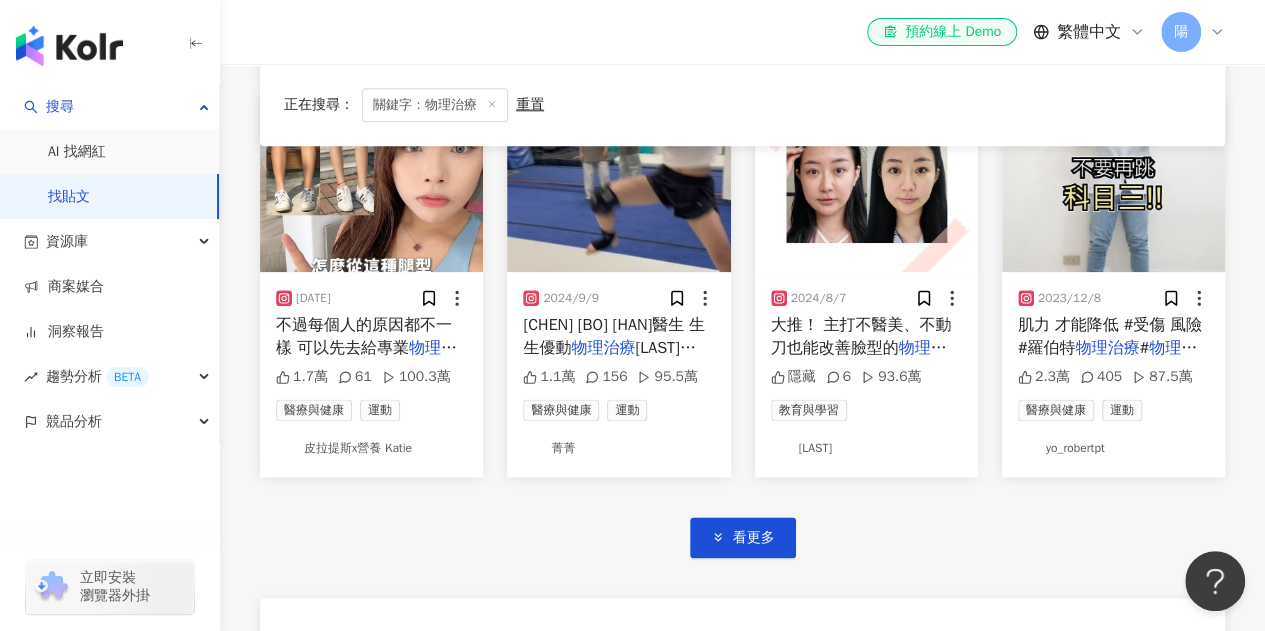 scroll, scrollTop: 1200, scrollLeft: 0, axis: vertical 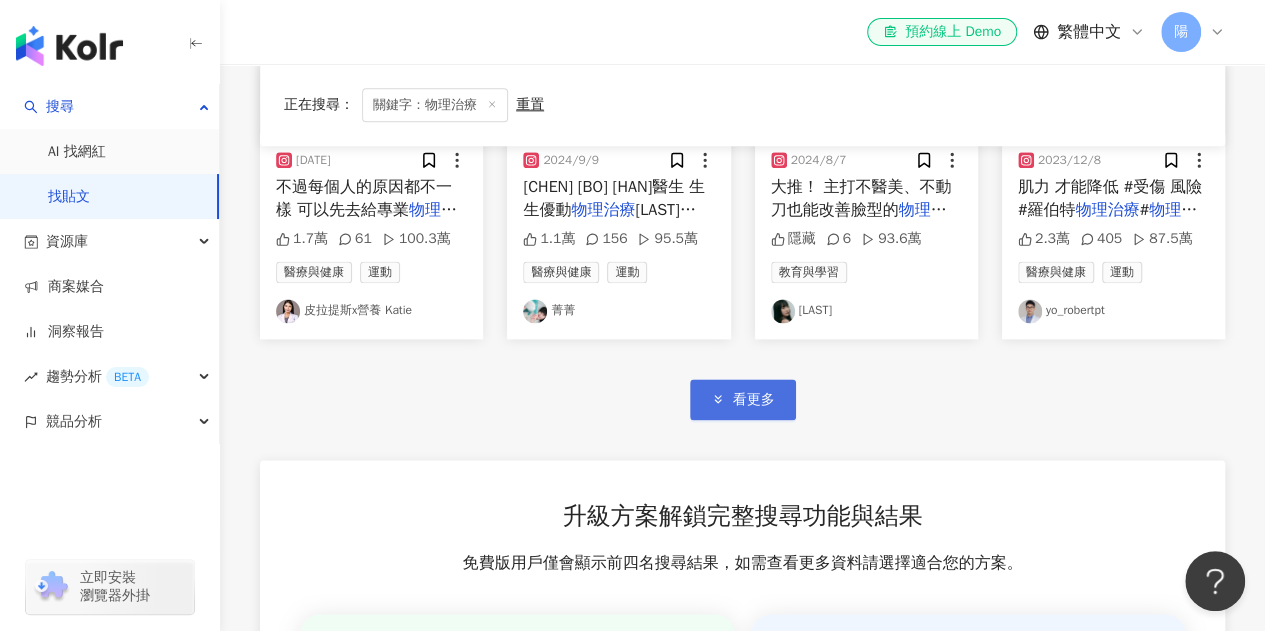 click 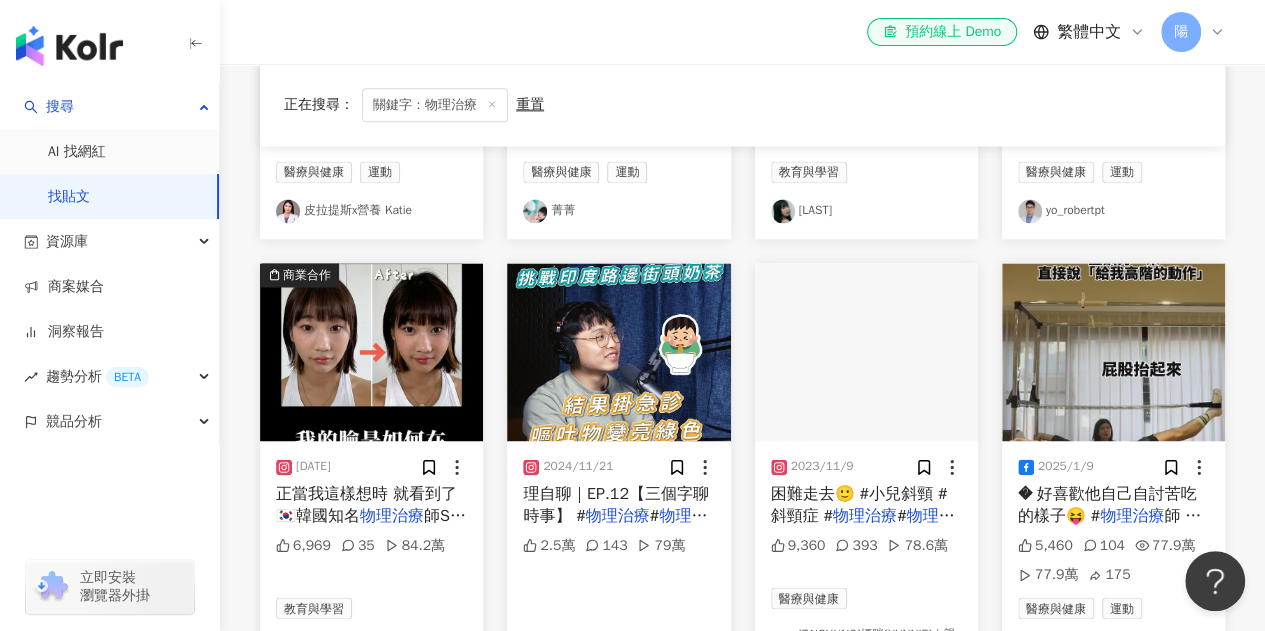 scroll, scrollTop: 1600, scrollLeft: 0, axis: vertical 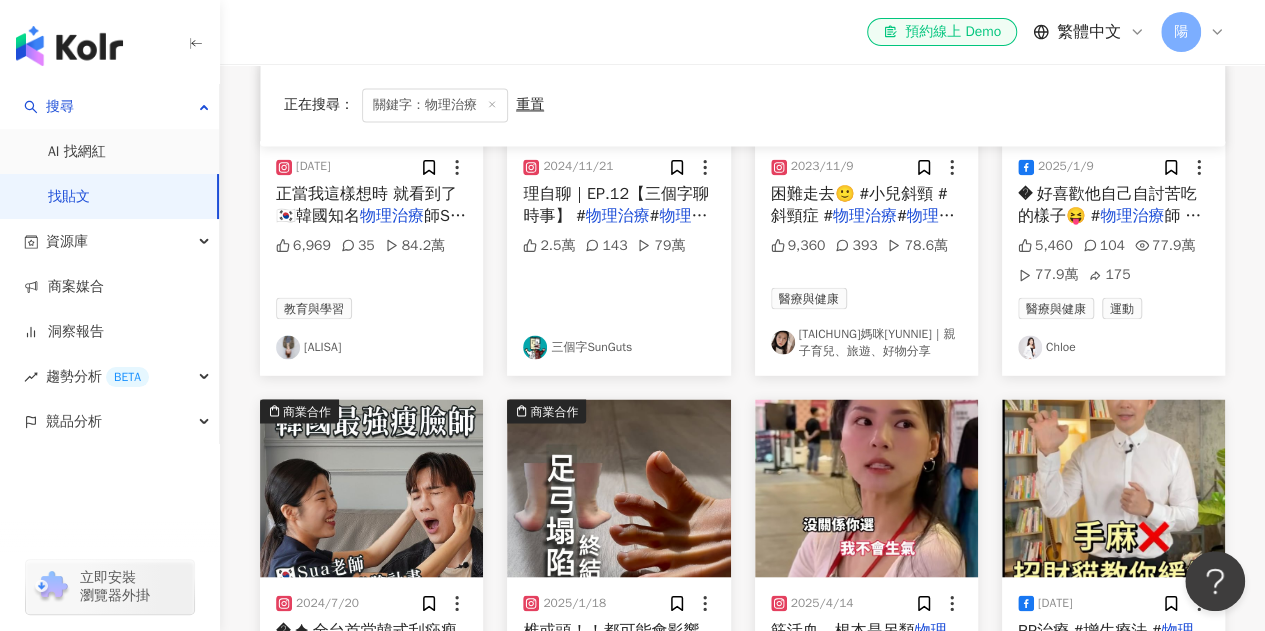 click on "�
好喜歡他自己自討苦吃的樣子😝
#" at bounding box center (1107, 205) 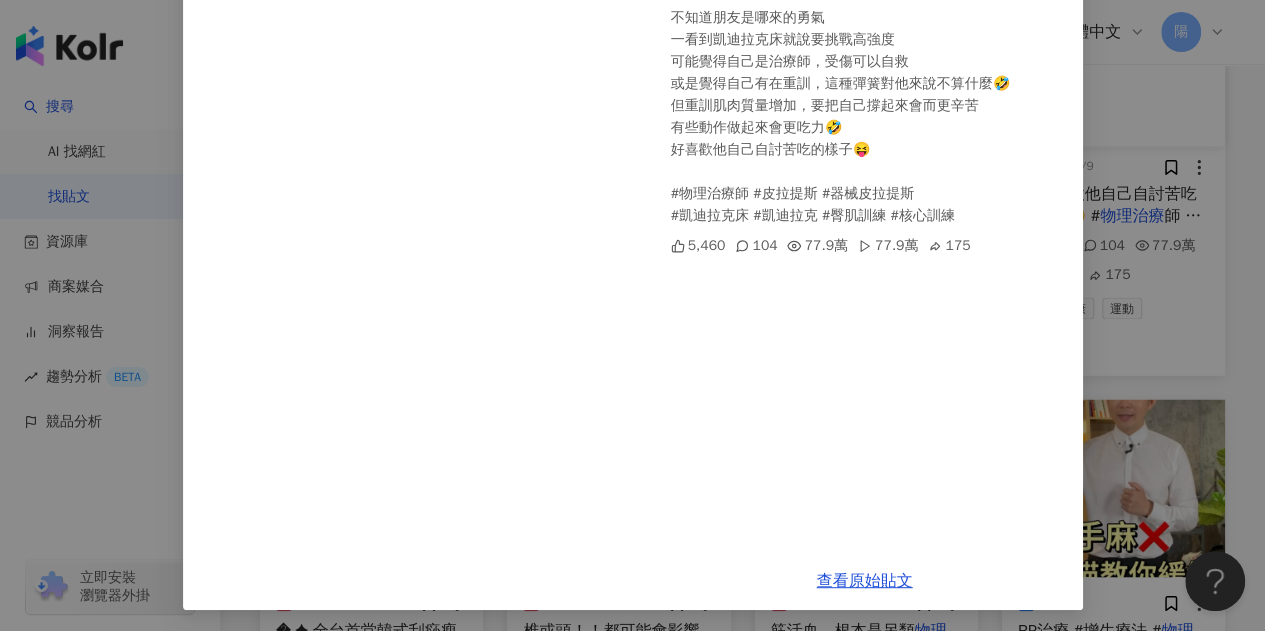 scroll, scrollTop: 202, scrollLeft: 0, axis: vertical 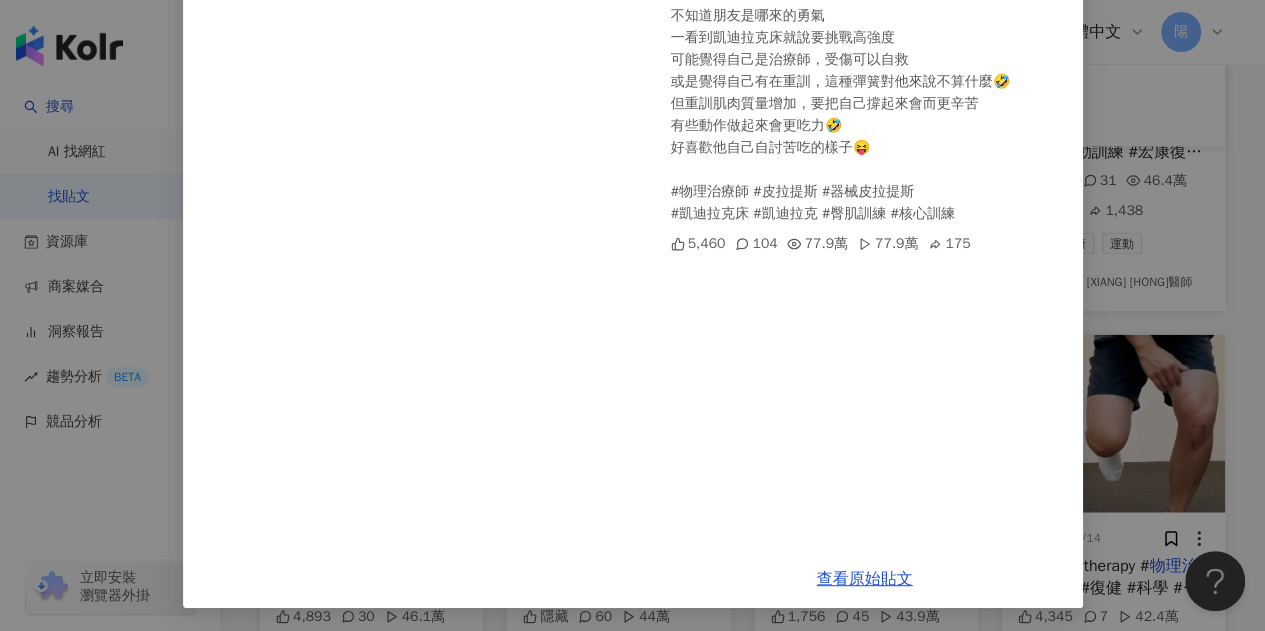 click on "[FIRST] [DATE]  不知道朋友是哪來的勇氣
一看到凱迪拉克床就說要挑戰高強度
可能覺得自己是治療師，受傷可以自救
或是覺得自己有在重訓，這種彈簧對他來說不算什麼🤣
但重訓肌肉質量增加，要把自己撐起來會而更辛苦
有些動作做起來會更吃力🤣
好喜歡他自己自討苦吃的樣子😝
#物理治療師 #皮拉提斯 #器械皮拉提斯
#凱迪拉克床 #凱迪拉克 #臀肌訓練 #核心訓練 5,460 104 77.9萬 77.9萬 175 查看原始貼文" at bounding box center (632, 315) 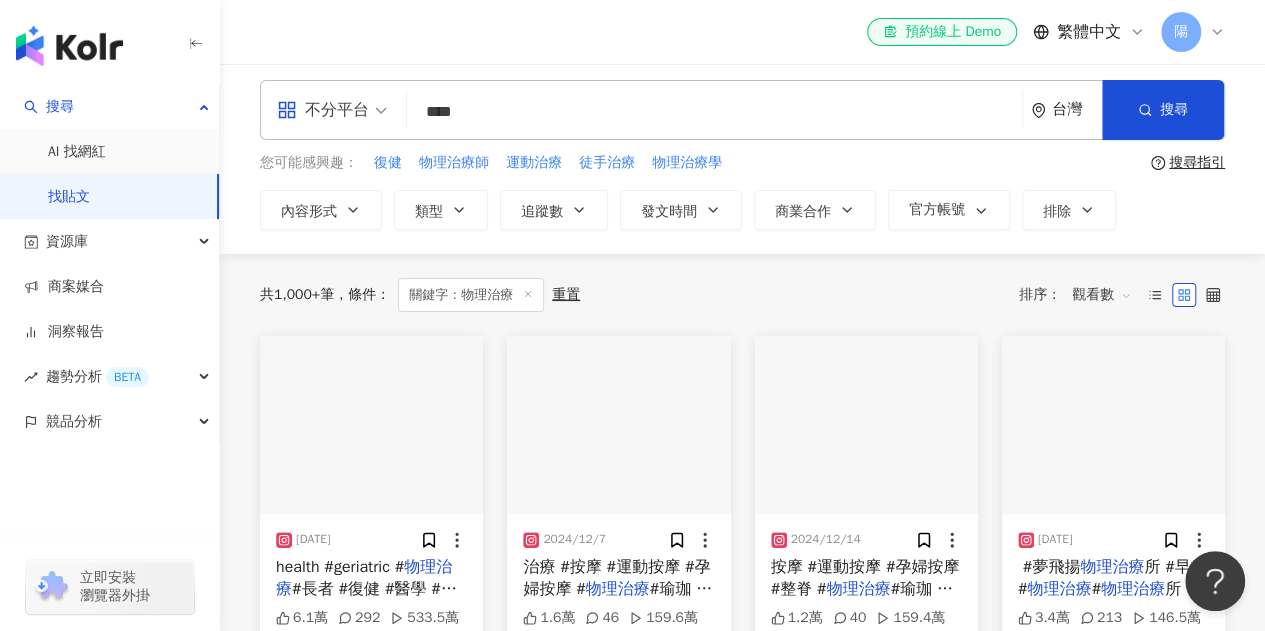 scroll, scrollTop: 0, scrollLeft: 0, axis: both 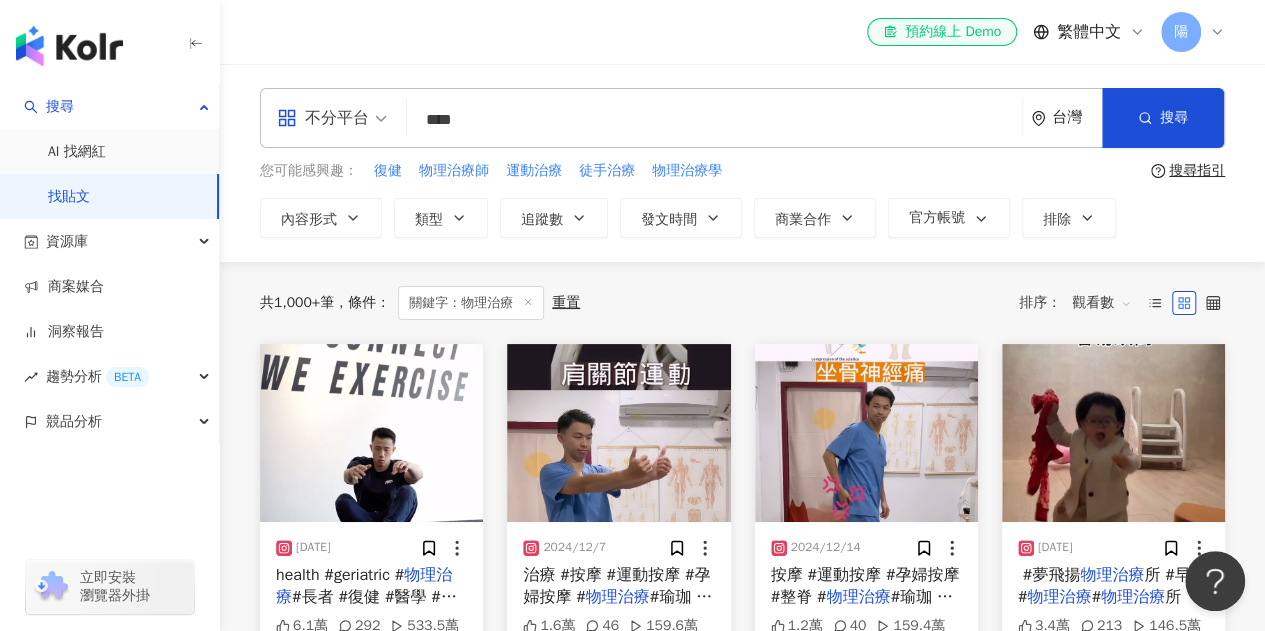 click 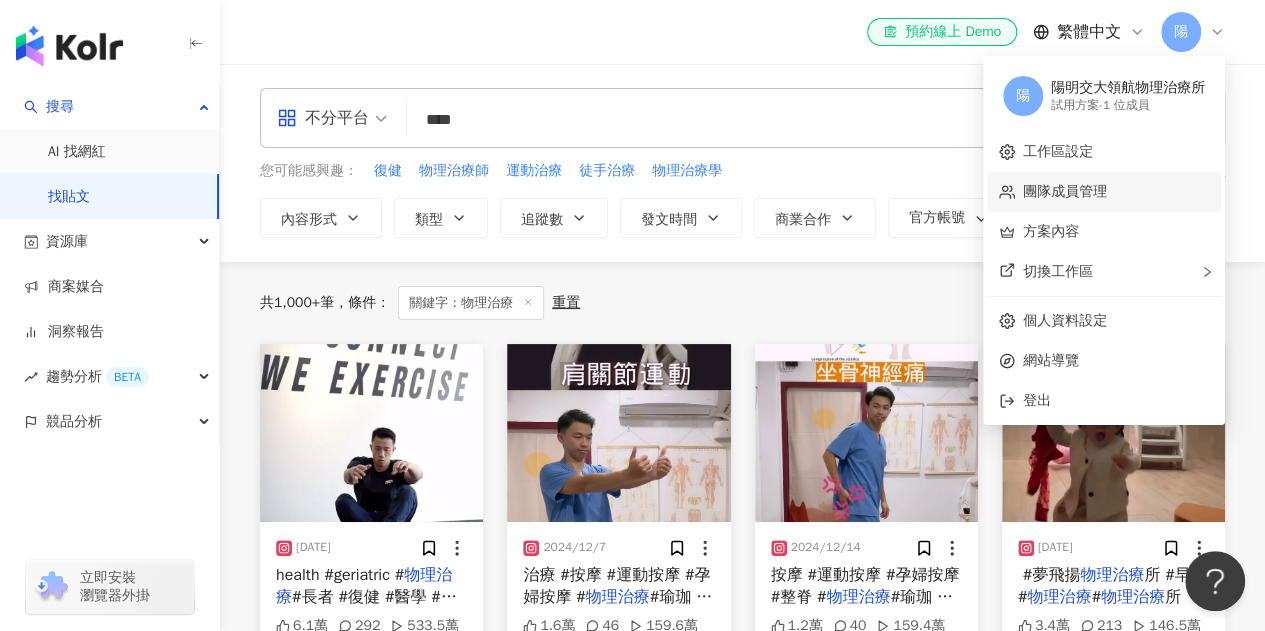 click on "團隊成員管理" at bounding box center [1065, 191] 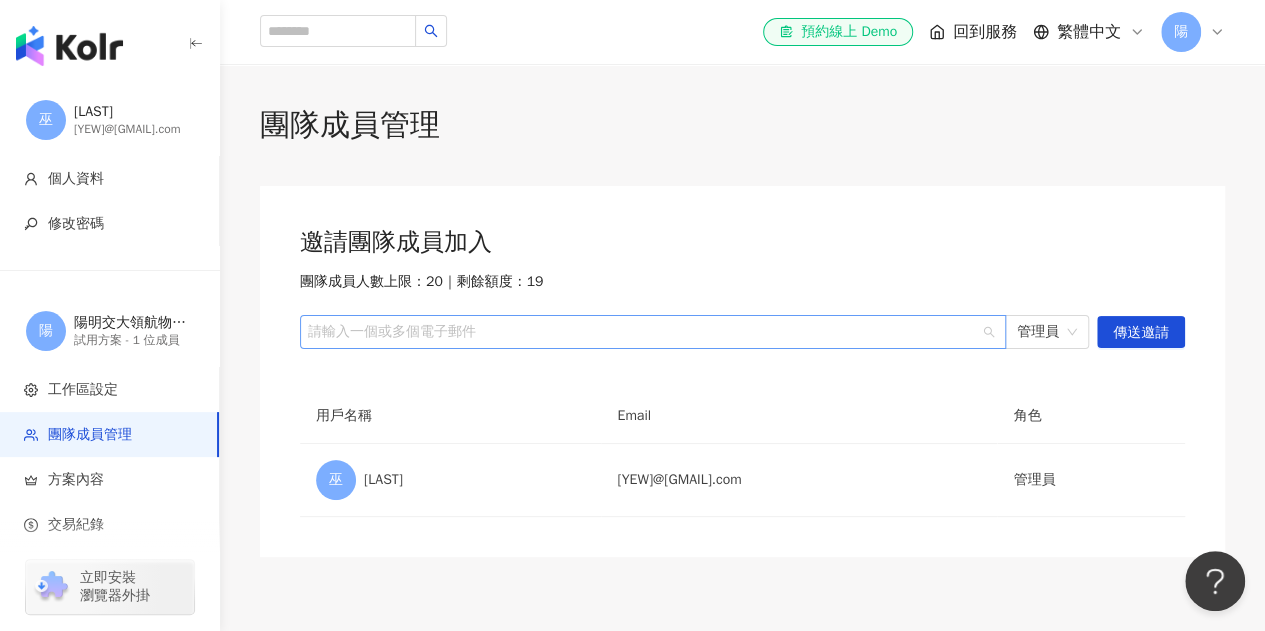click at bounding box center [642, 332] 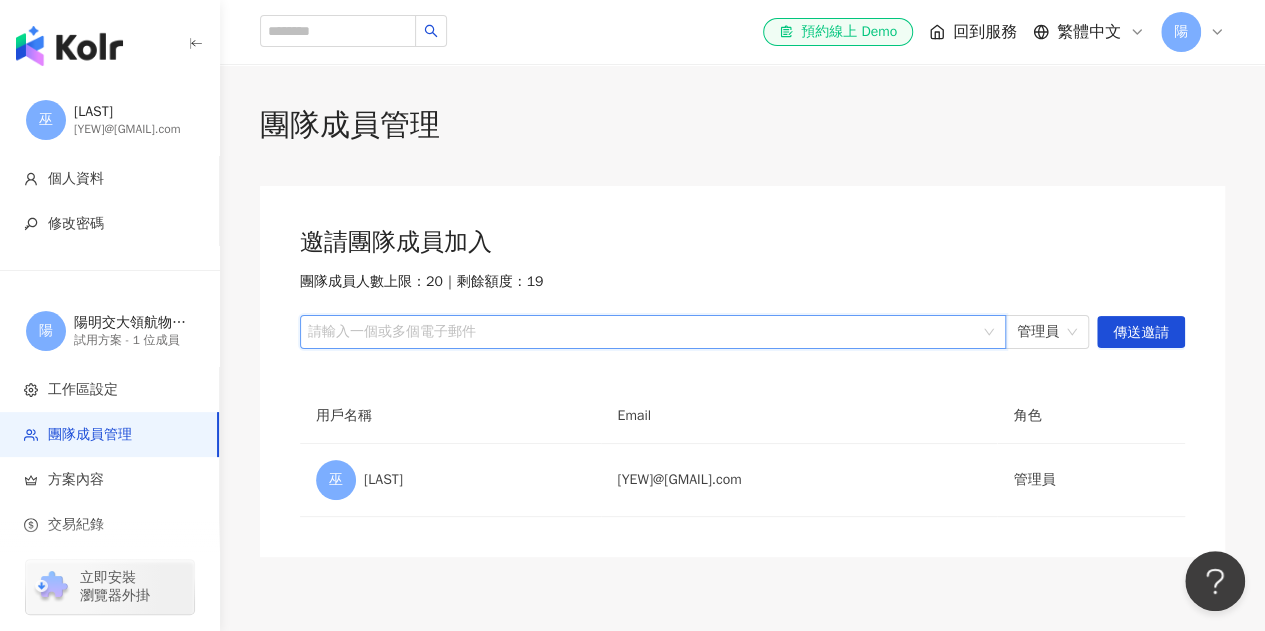 paste on "**********" 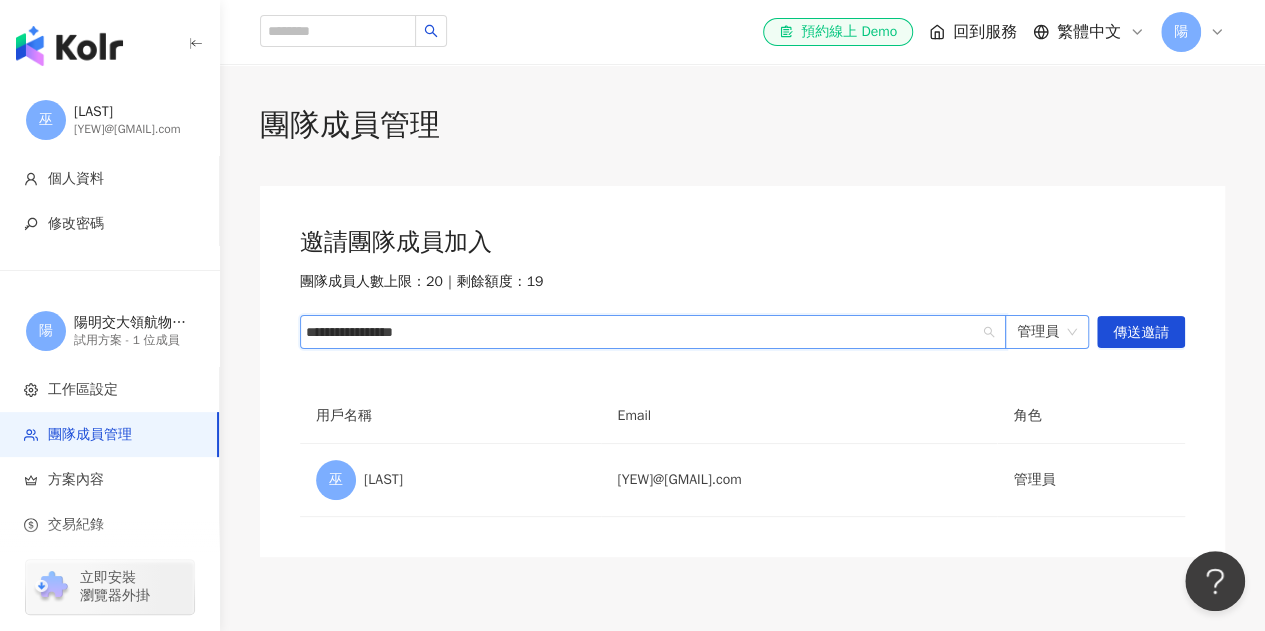 click on "管理員" at bounding box center (1047, 332) 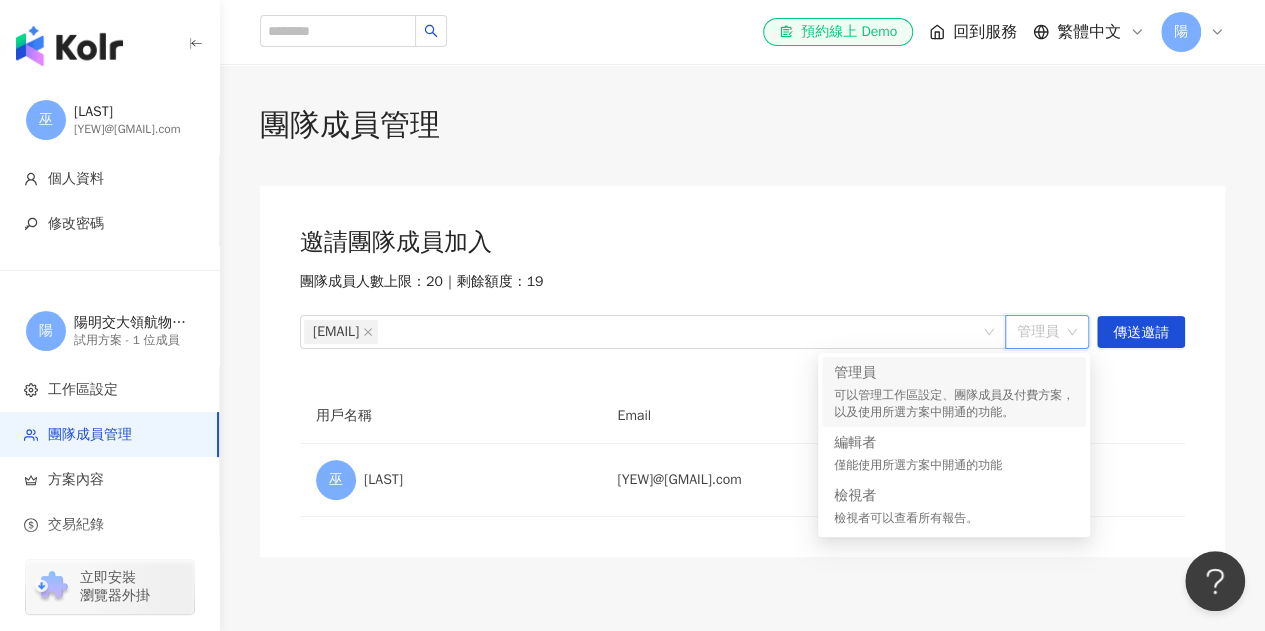 click on "管理員" at bounding box center (1047, 332) 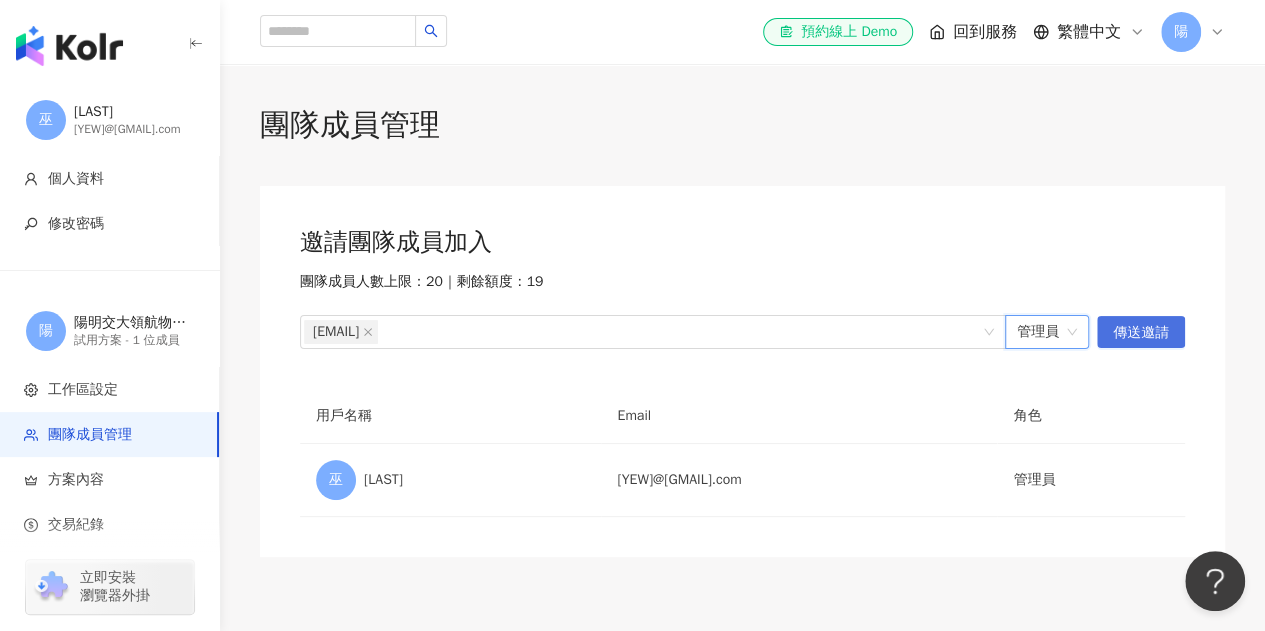 click on "傳送邀請" at bounding box center [1141, 333] 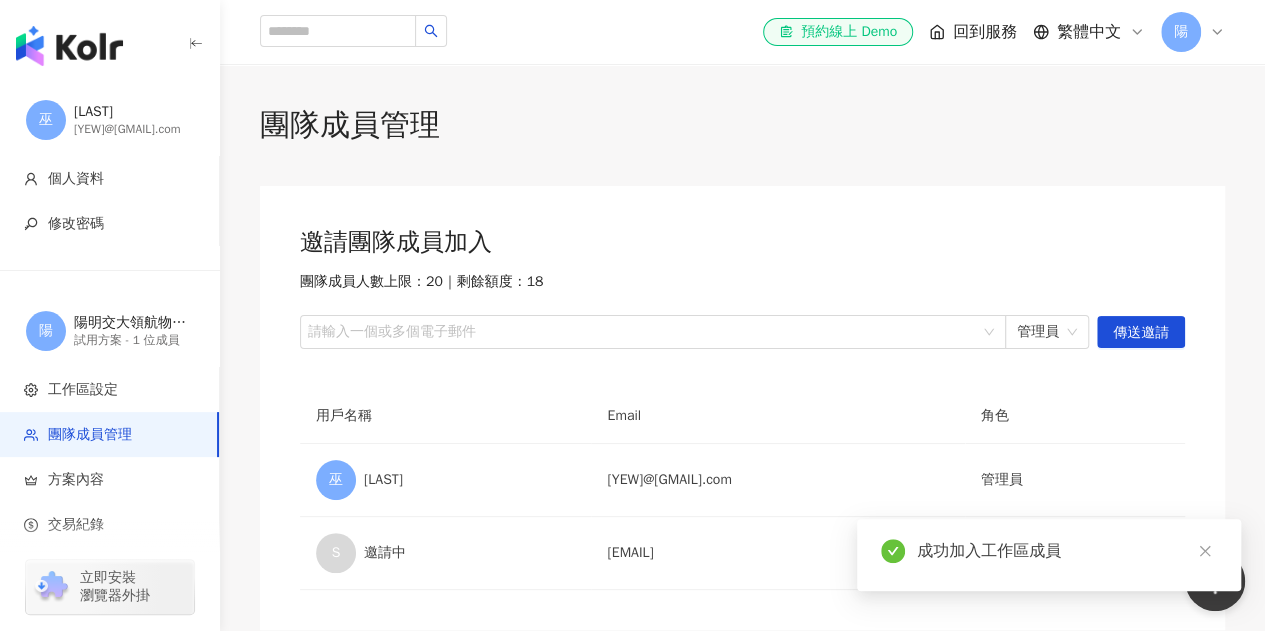type 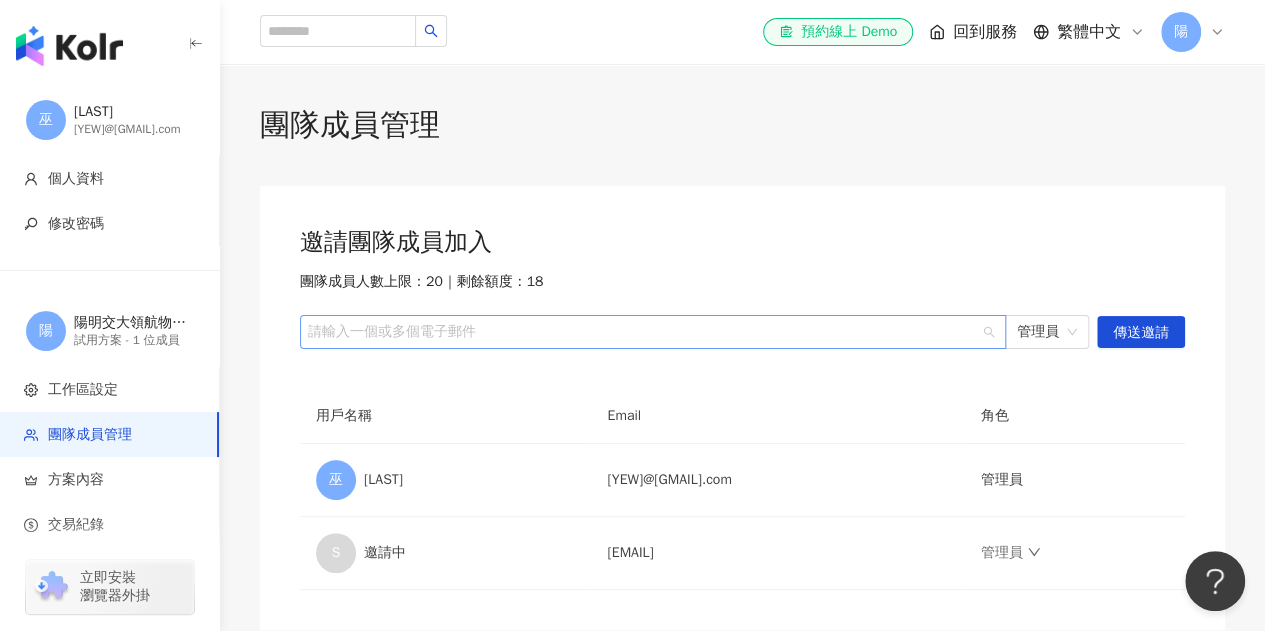 click on "請輸入一個或多個電子郵件" at bounding box center (653, 332) 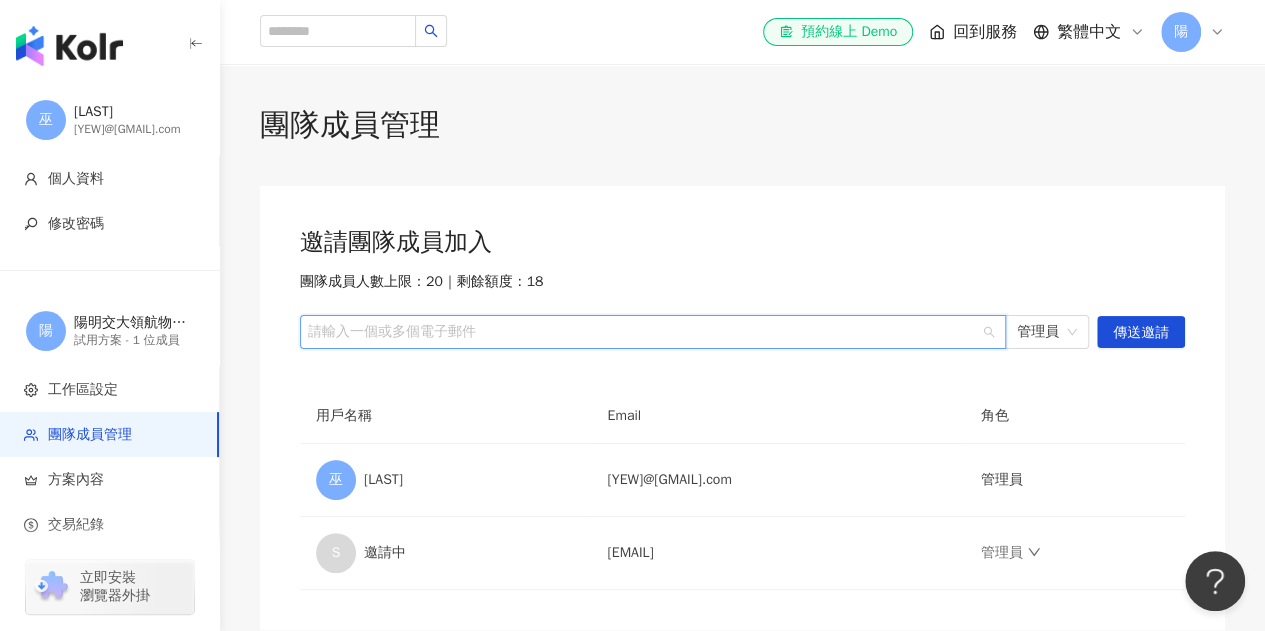 paste on "**********" 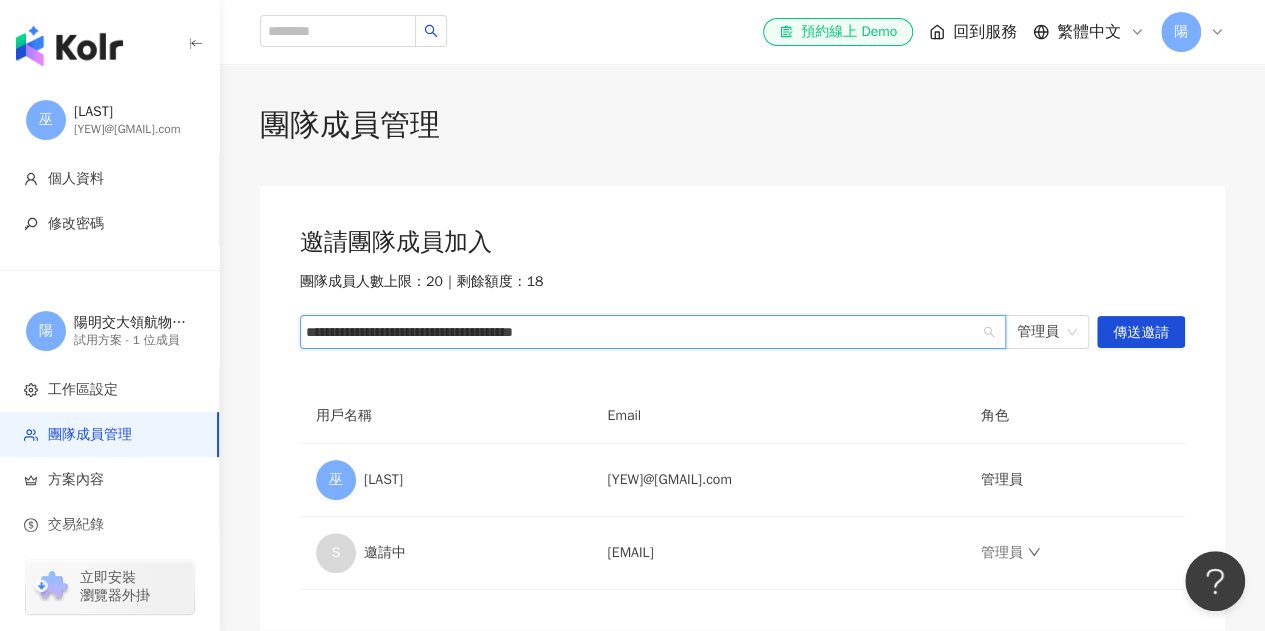click on "**********" at bounding box center (468, 332) 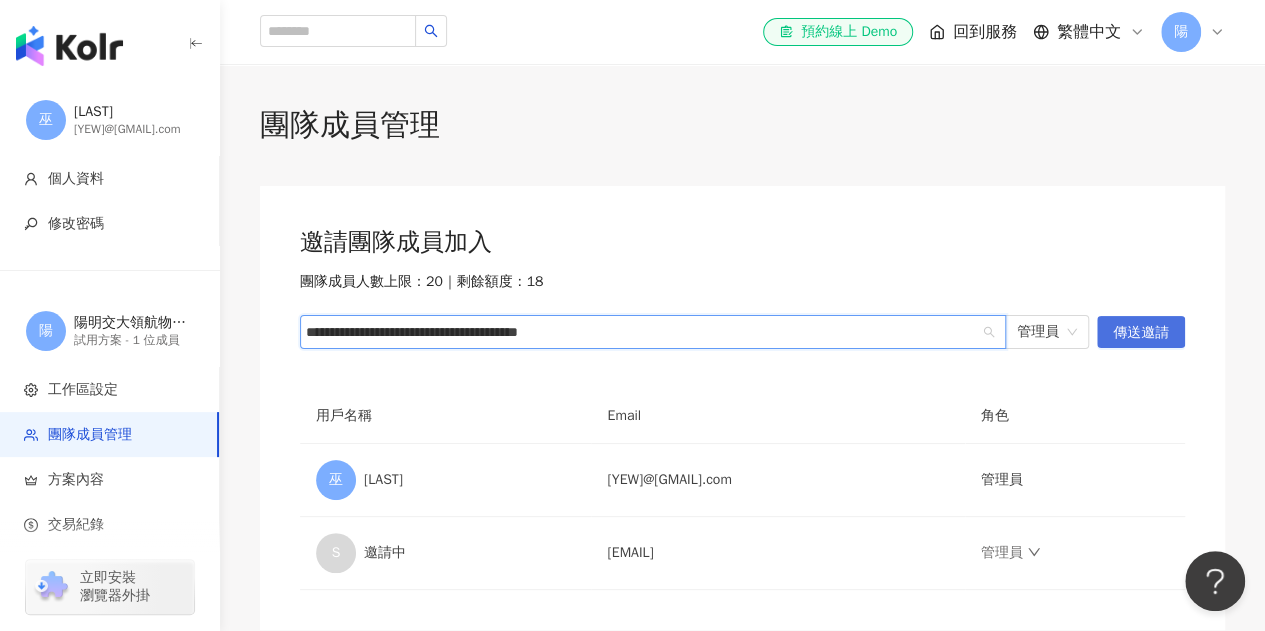 type on "**********" 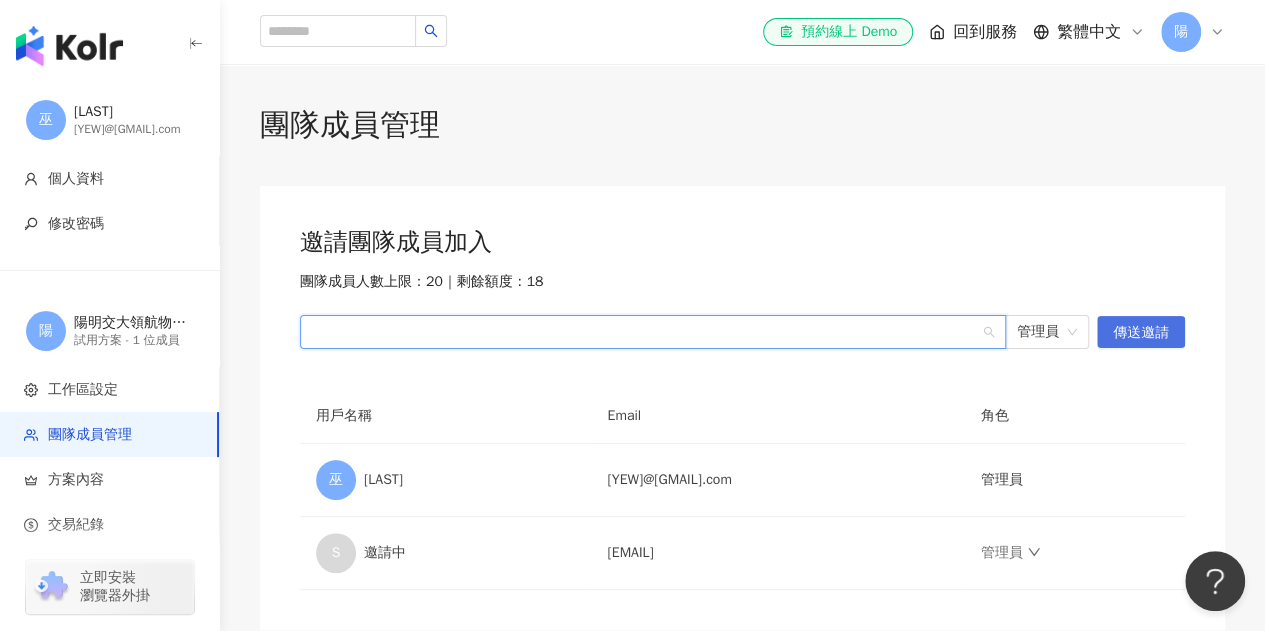 click on "傳送邀請" at bounding box center (1141, 333) 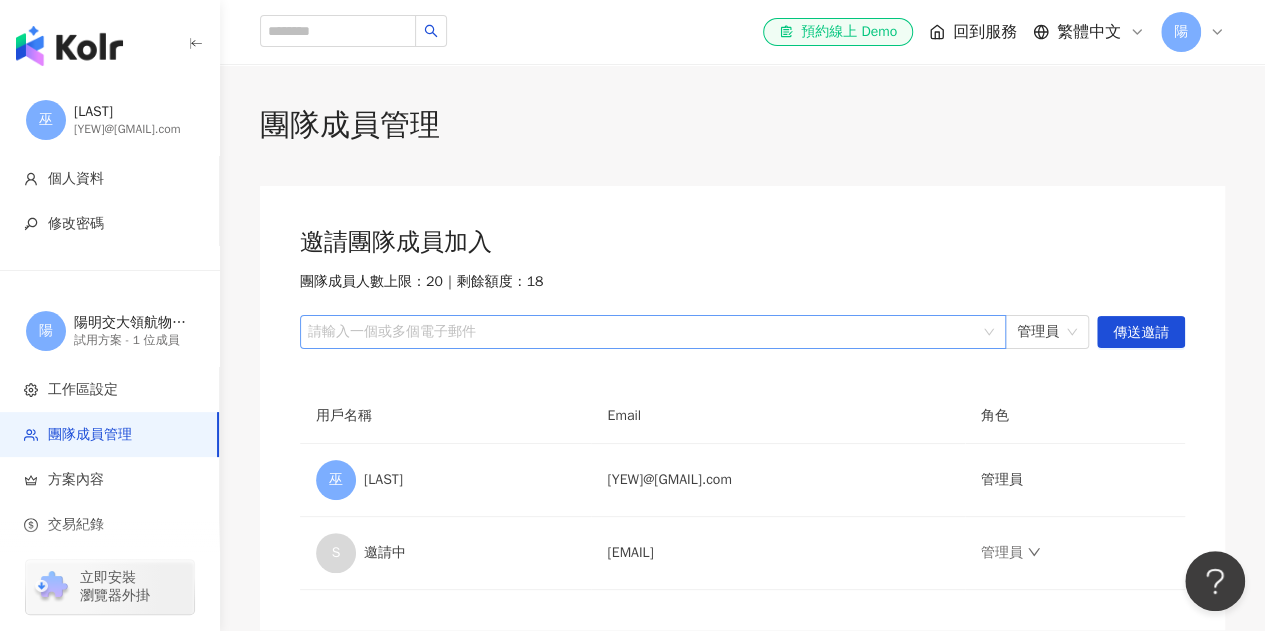 click at bounding box center [642, 332] 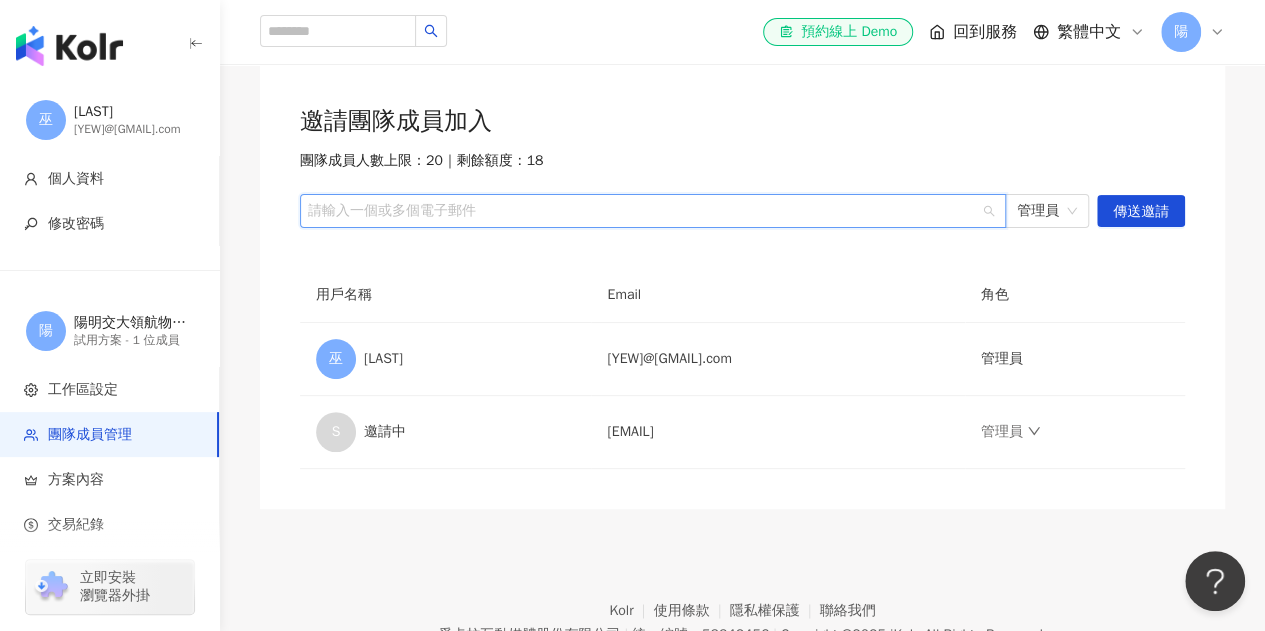 scroll, scrollTop: 20, scrollLeft: 0, axis: vertical 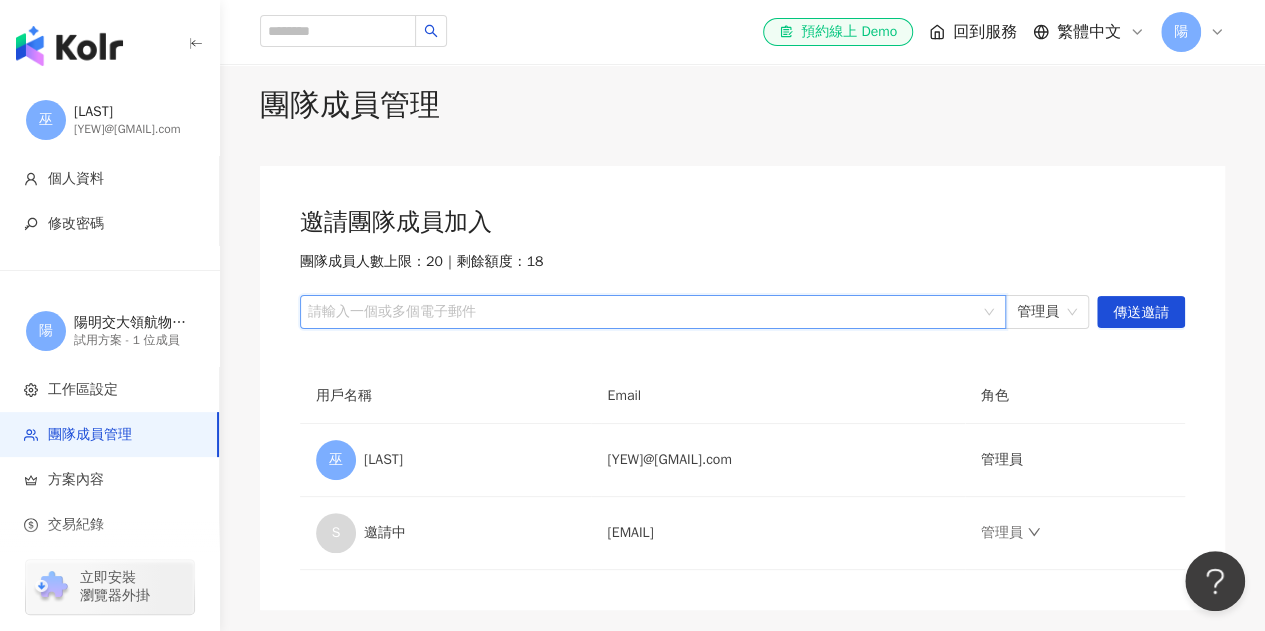 drag, startPoint x: 366, startPoint y: 308, endPoint x: 413, endPoint y: 301, distance: 47.518417 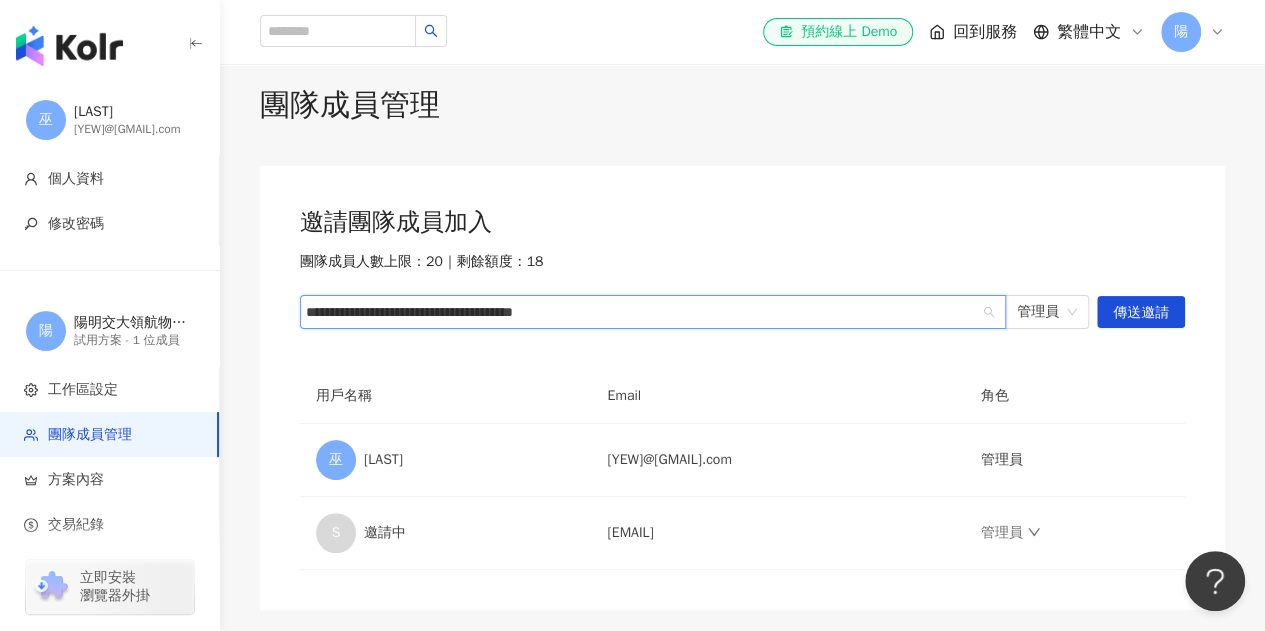 drag, startPoint x: 450, startPoint y: 311, endPoint x: 766, endPoint y: 307, distance: 316.02533 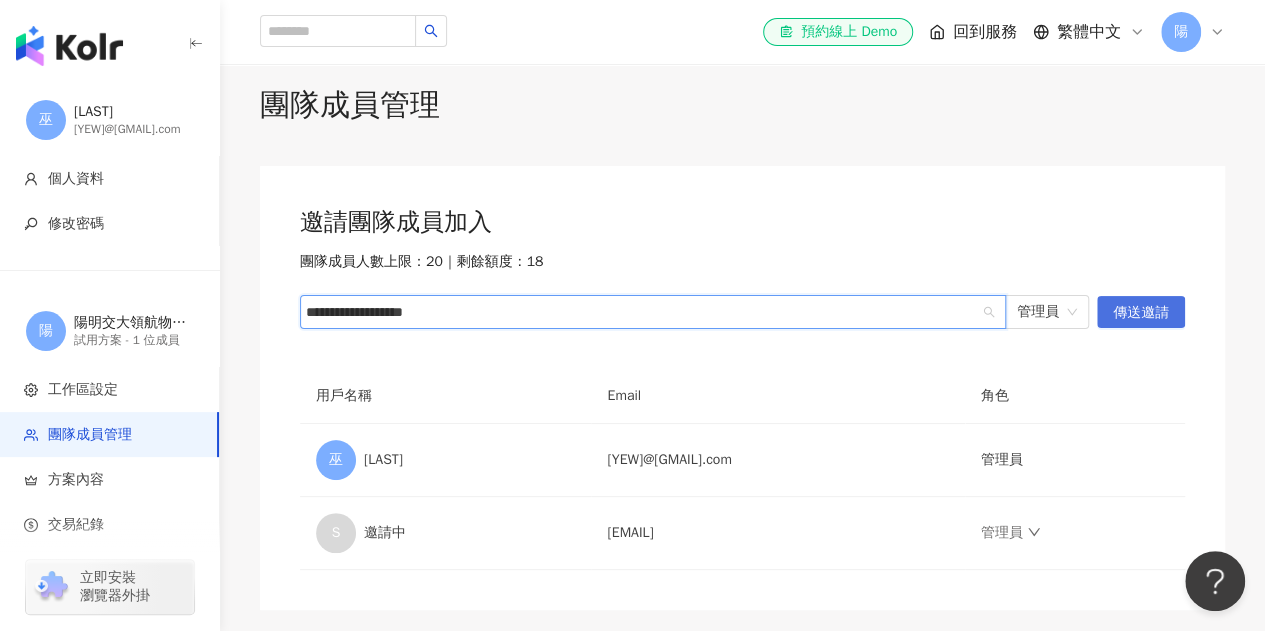 type on "**********" 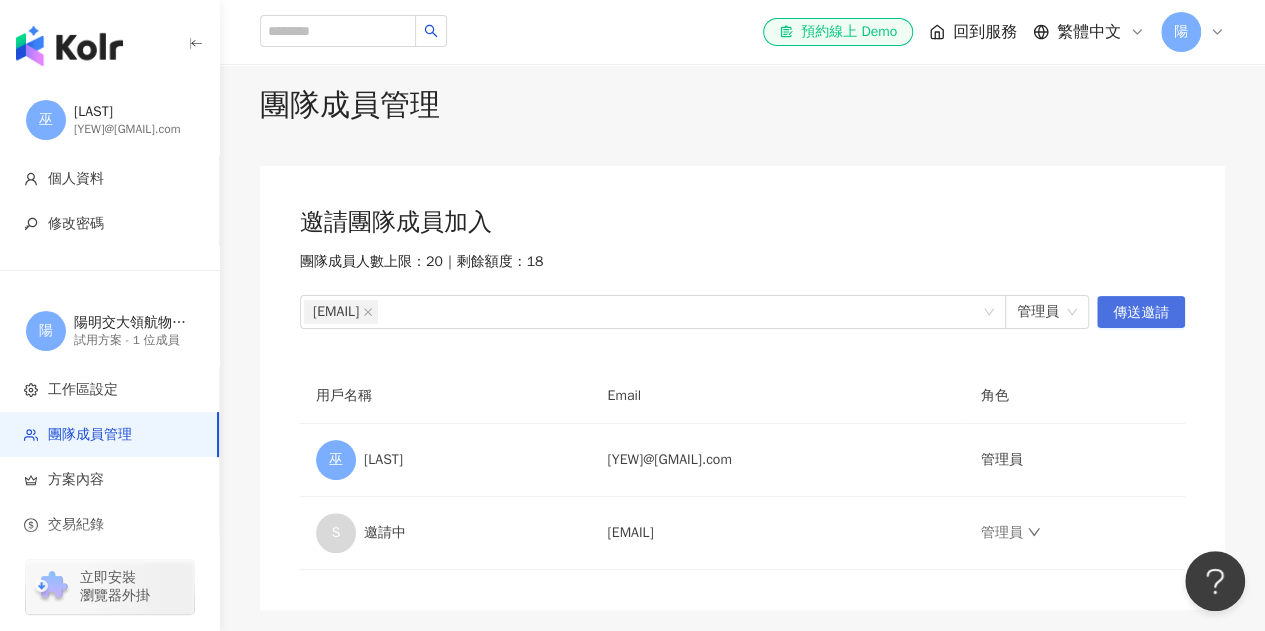click on "傳送邀請" at bounding box center (1141, 313) 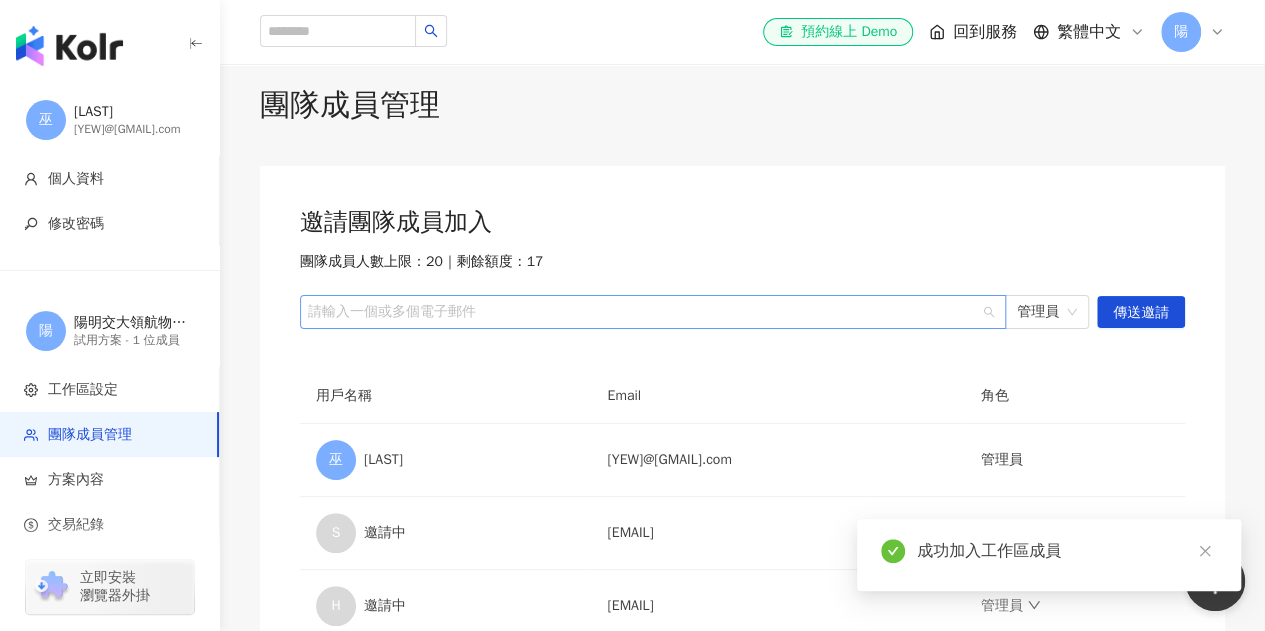 click at bounding box center (642, 312) 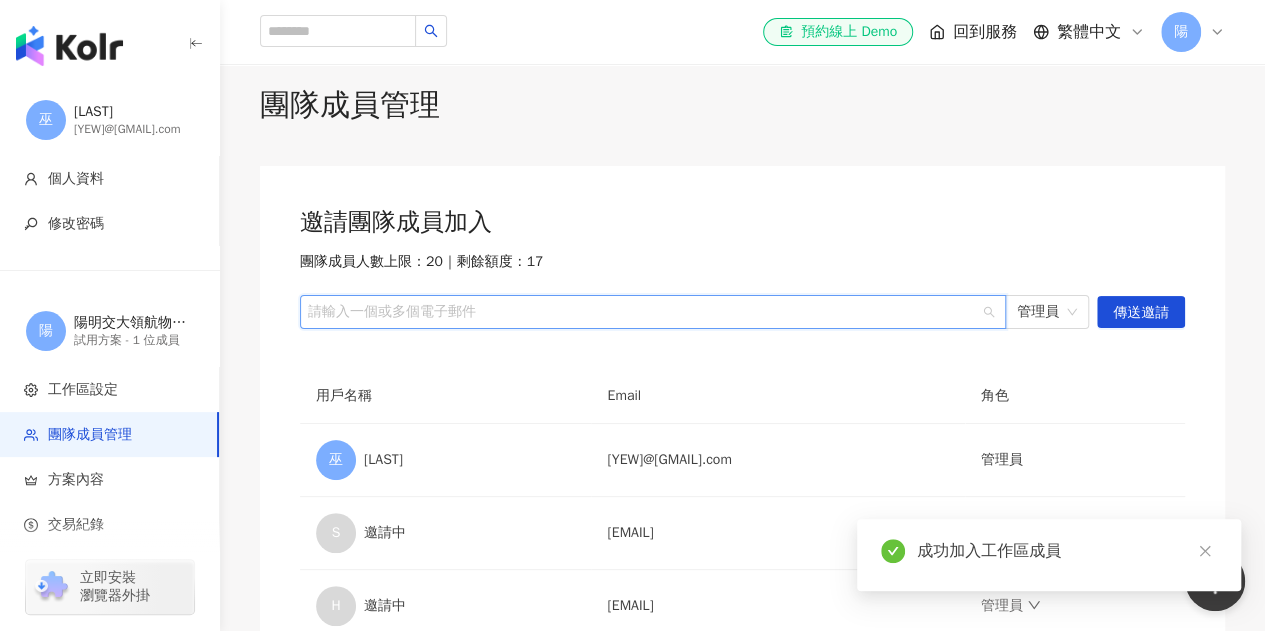 paste on "**********" 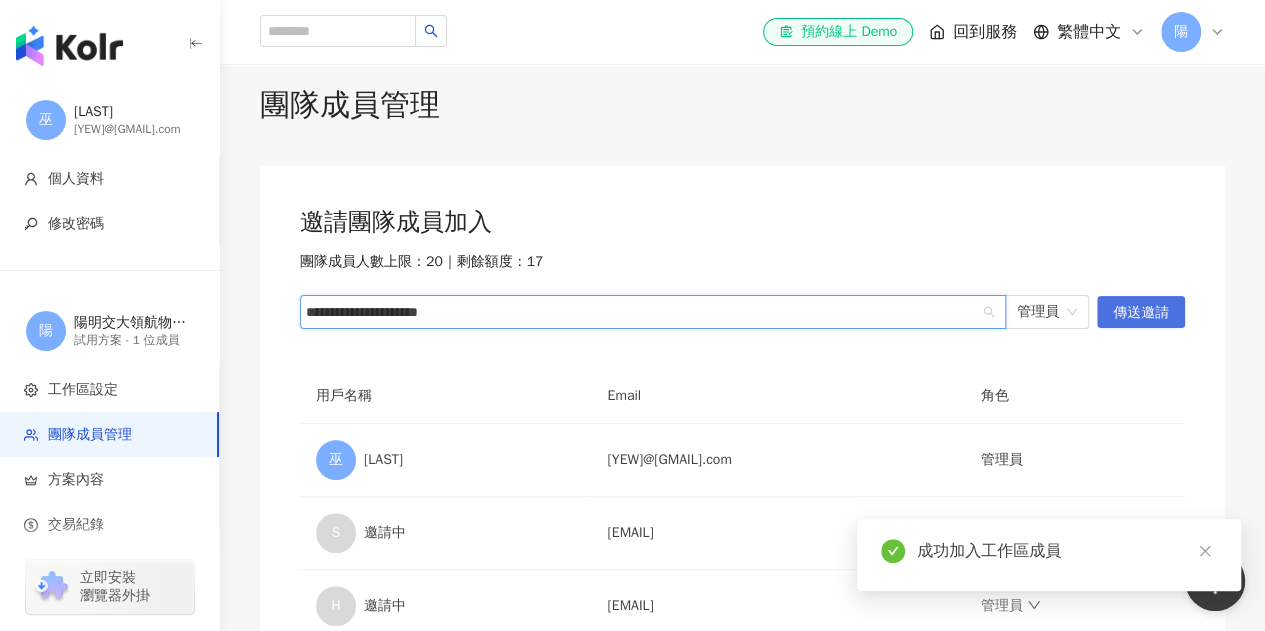 type on "**********" 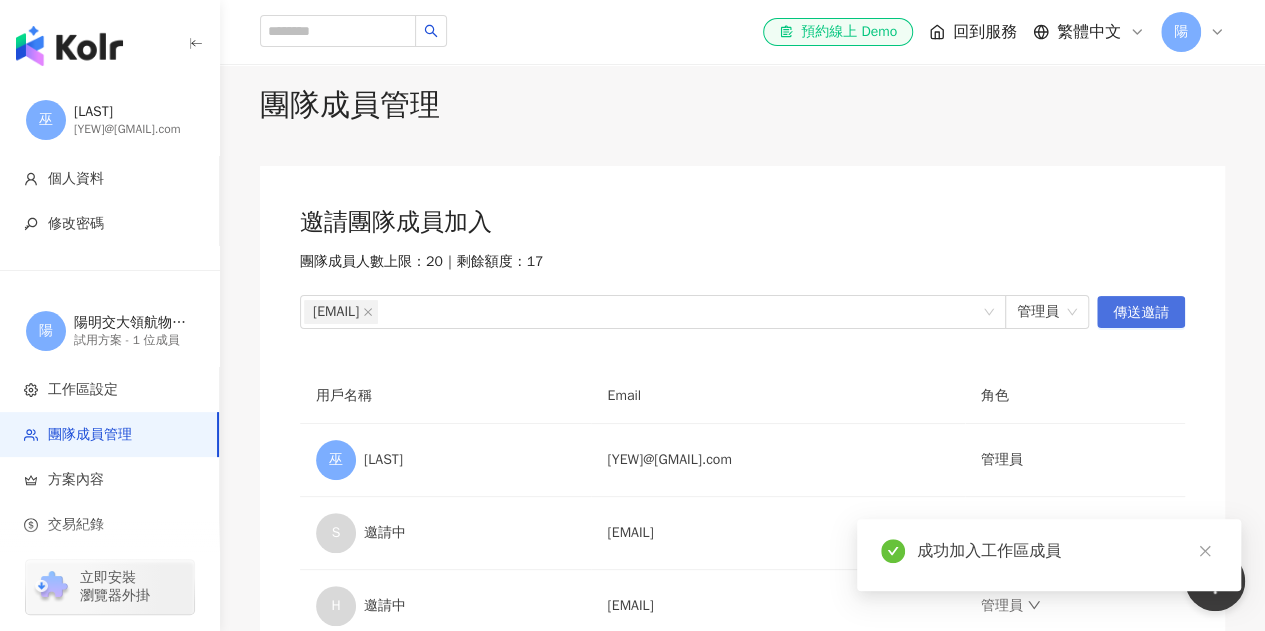 click on "傳送邀請" at bounding box center [1141, 313] 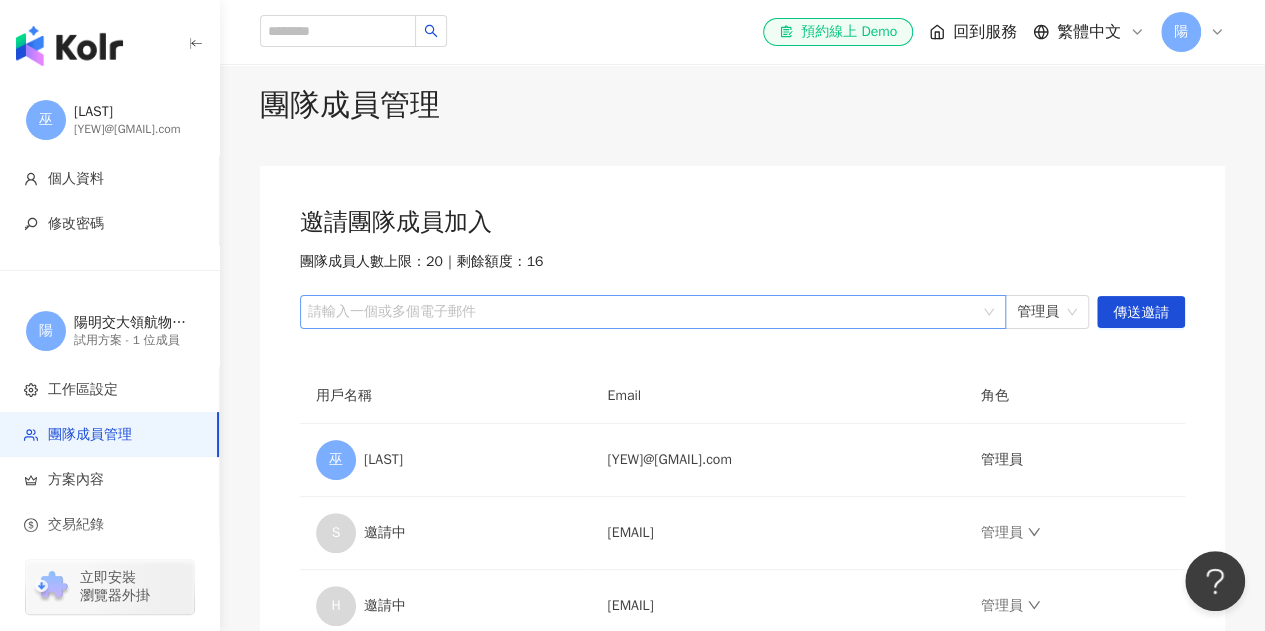 click at bounding box center (642, 312) 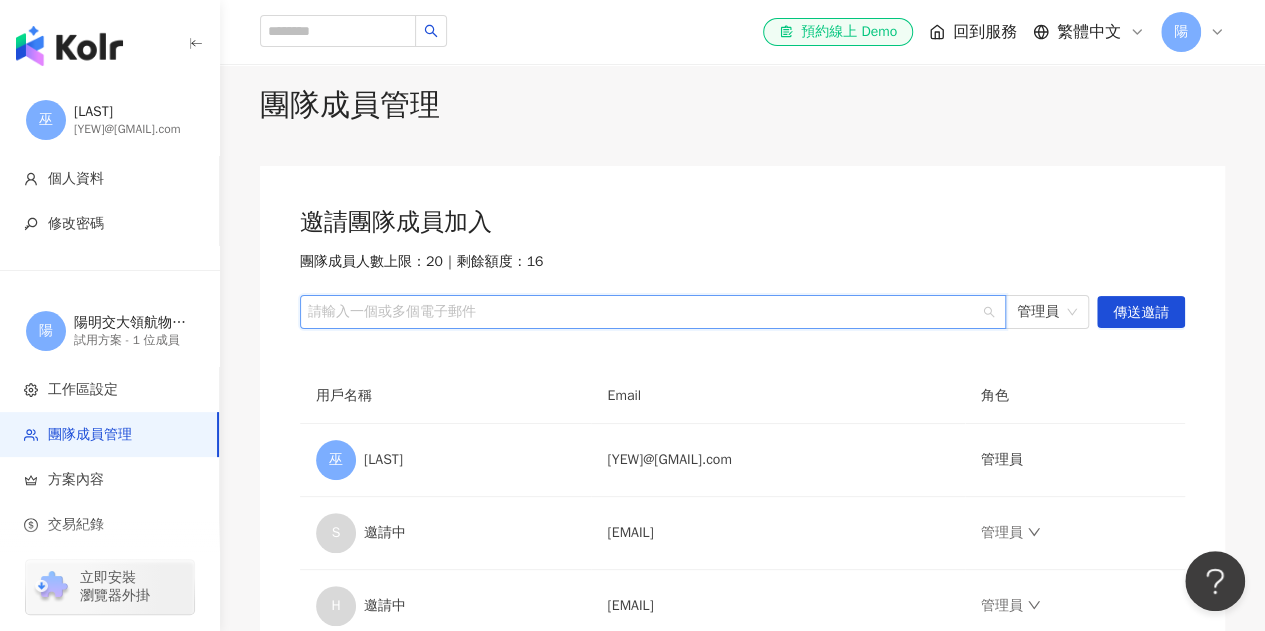 paste on "**********" 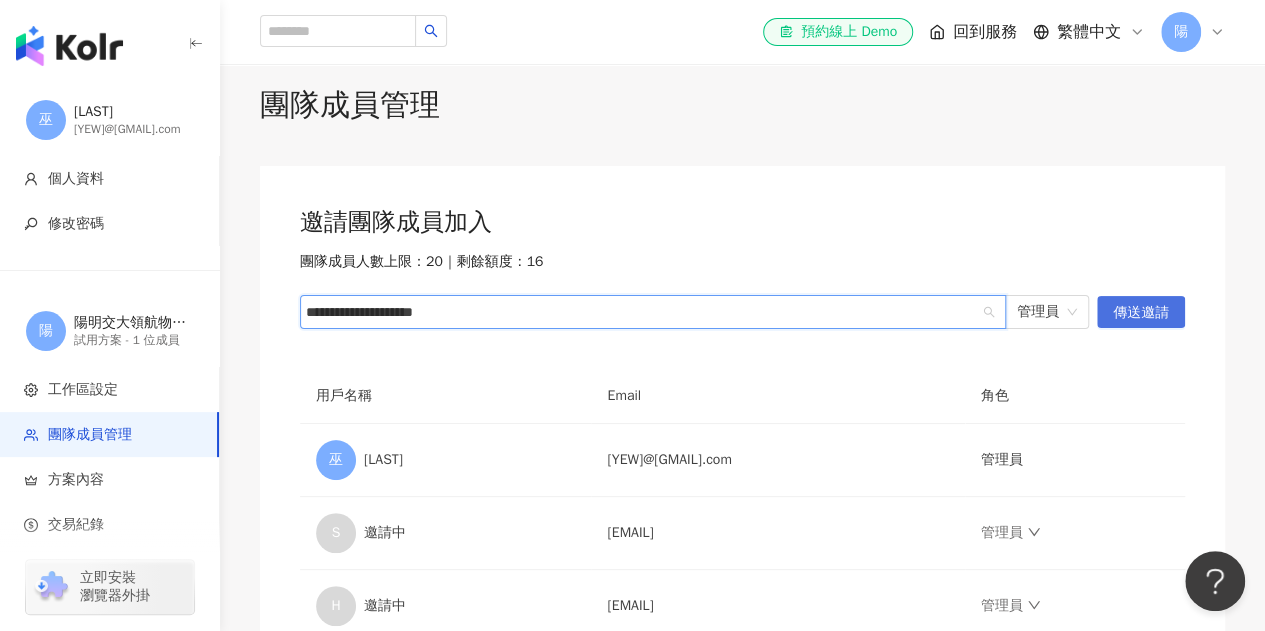 type on "**********" 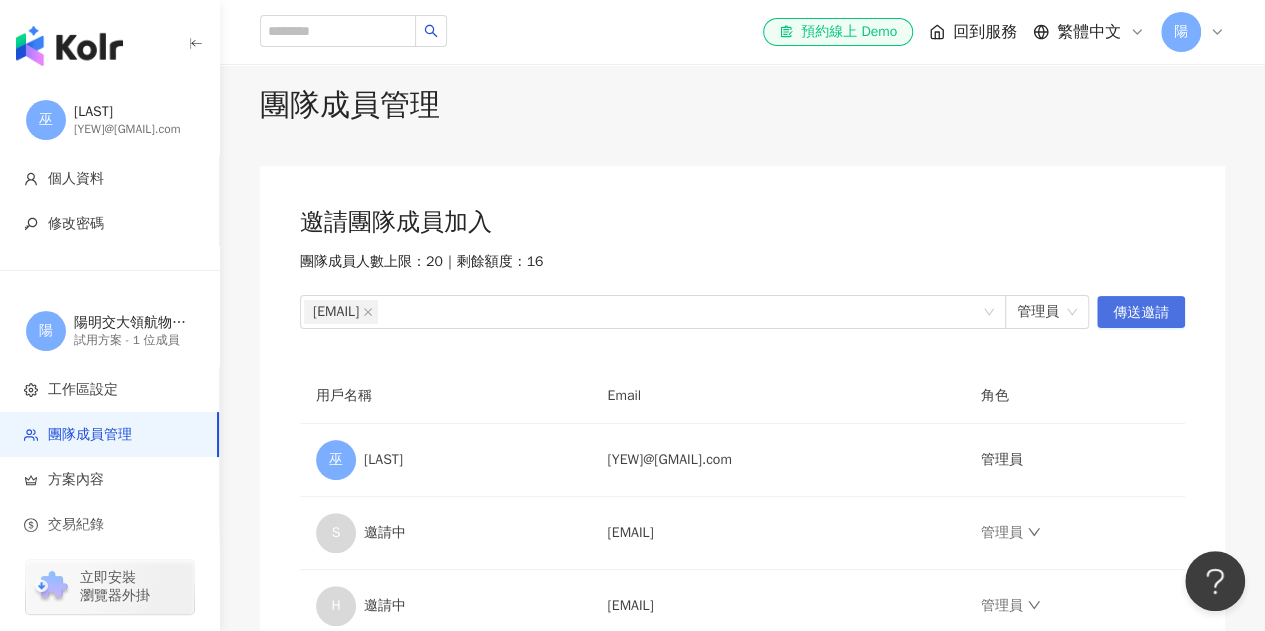 click on "傳送邀請" at bounding box center [1141, 313] 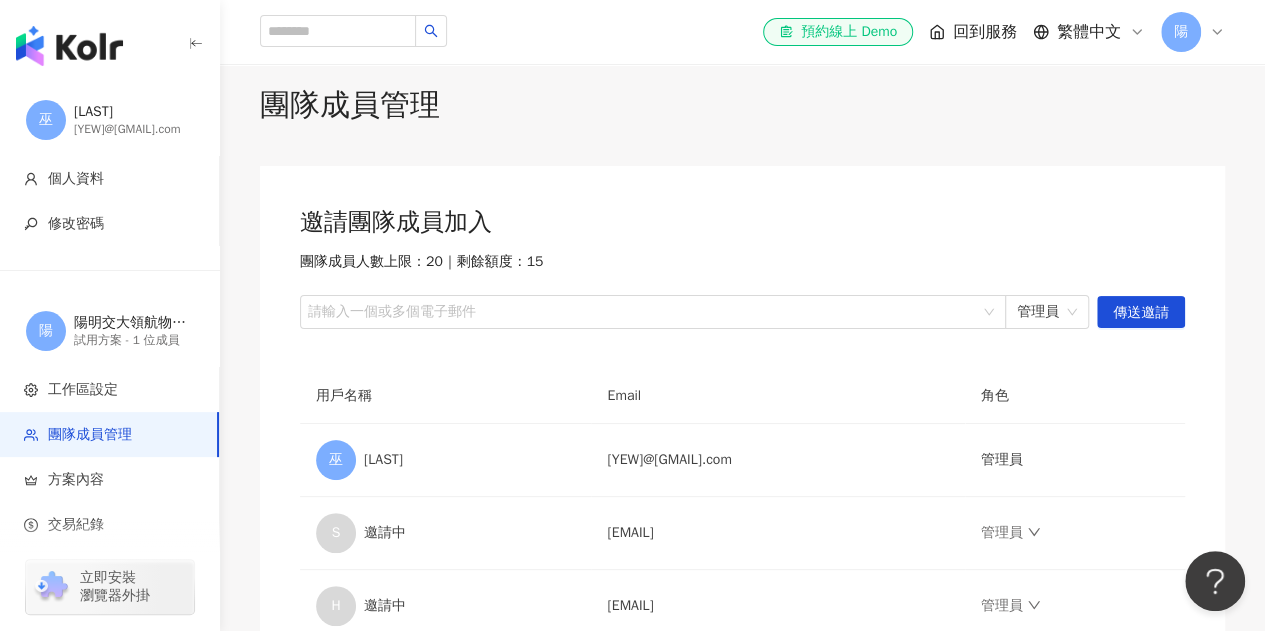 click on "邀請團隊成員加入 團隊成員人數上限：20 ｜ 剩餘額度：15   請輸入一個或多個電子郵件 管理員 傳送邀請 用戶名稱 Email 角色 [WU] [WU] [JUN] [SHAN] [YEW]@gmail.com 管理員 S 邀請中 [SKY]@gmail.com 管理員   H 邀請中 [HUIYUVIP]@gmail.com 管理員   Y 邀請中 [YUCHEN]060693@gmail.com 管理員   P 邀請中 [PJCLARE]1193@gmail.com 管理員" at bounding box center (742, 497) 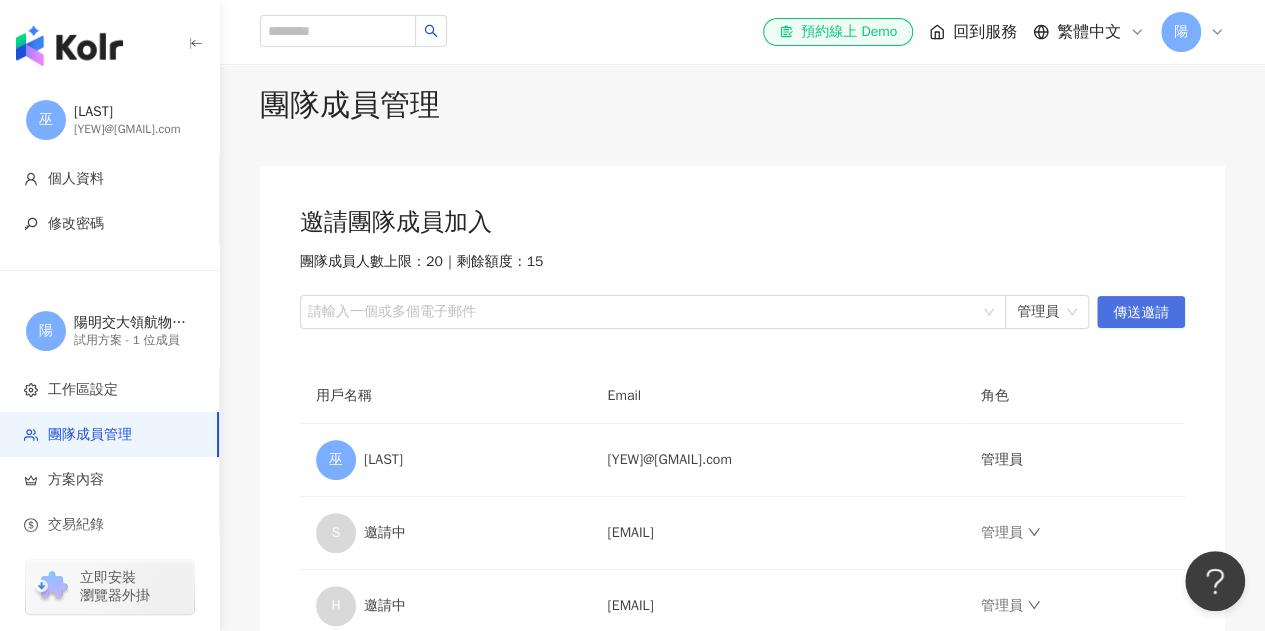 click on "傳送邀請" at bounding box center (1141, 313) 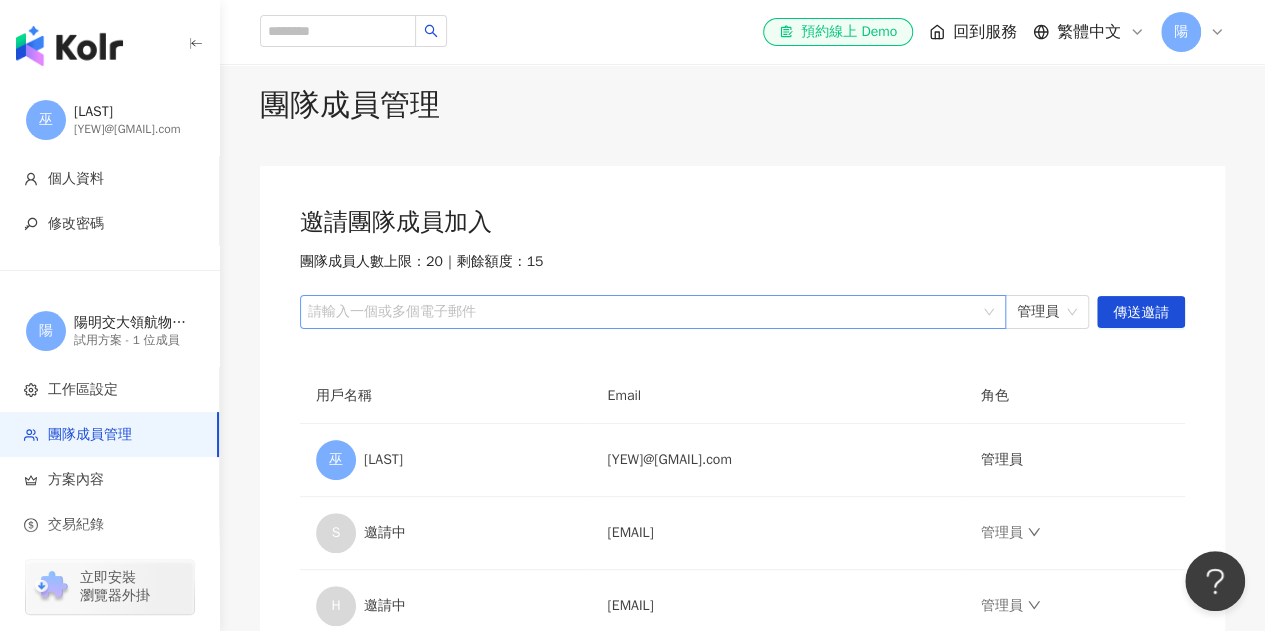 click at bounding box center (642, 312) 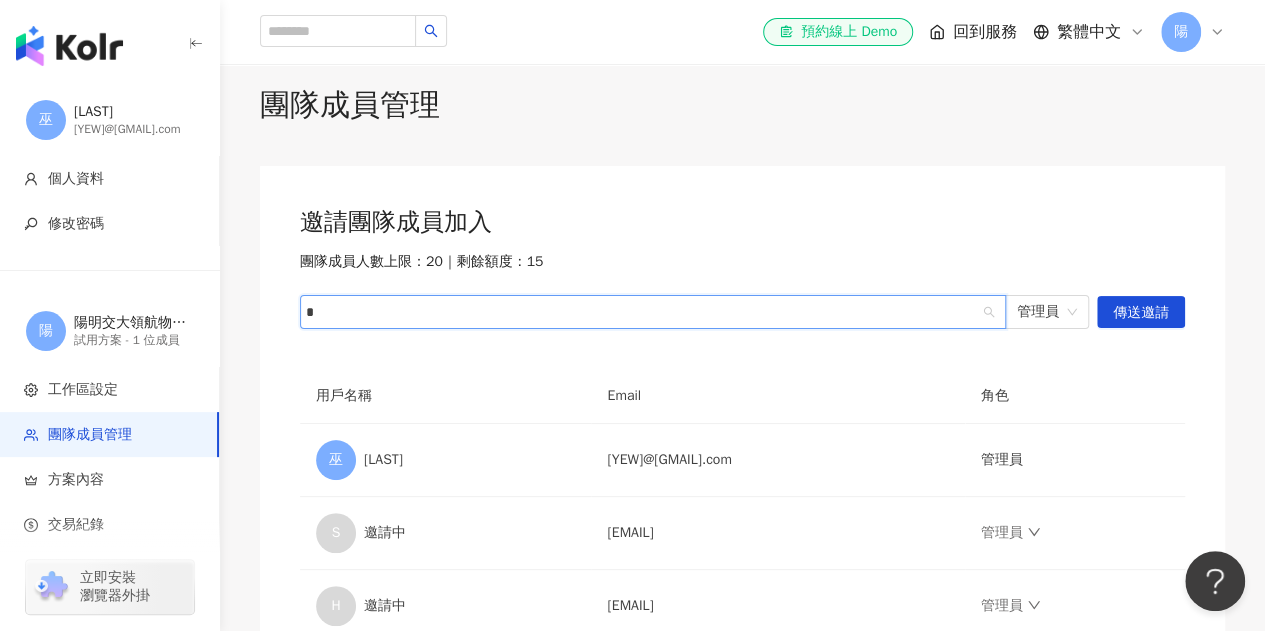 type on "*" 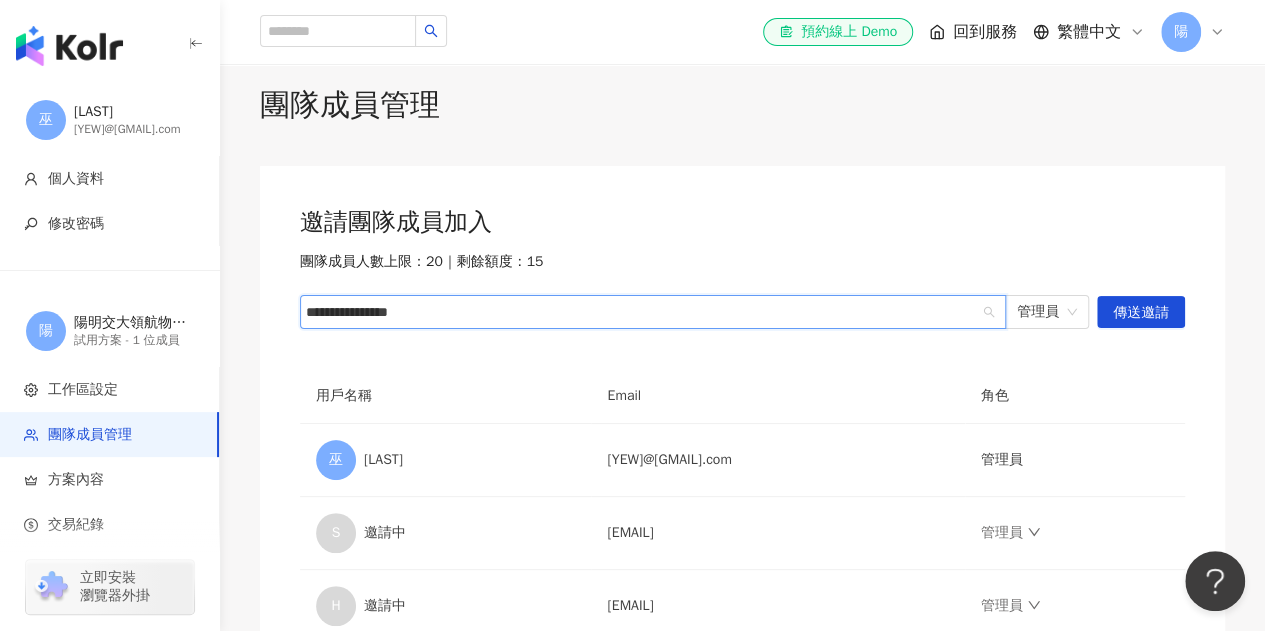 type on "**********" 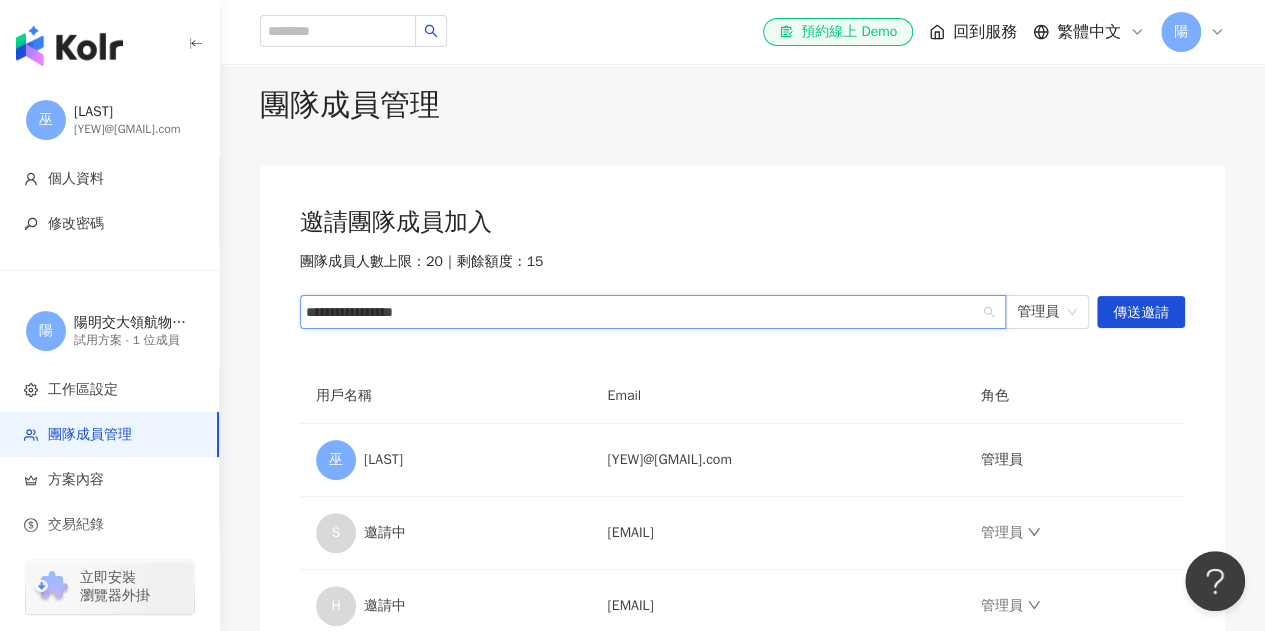 type 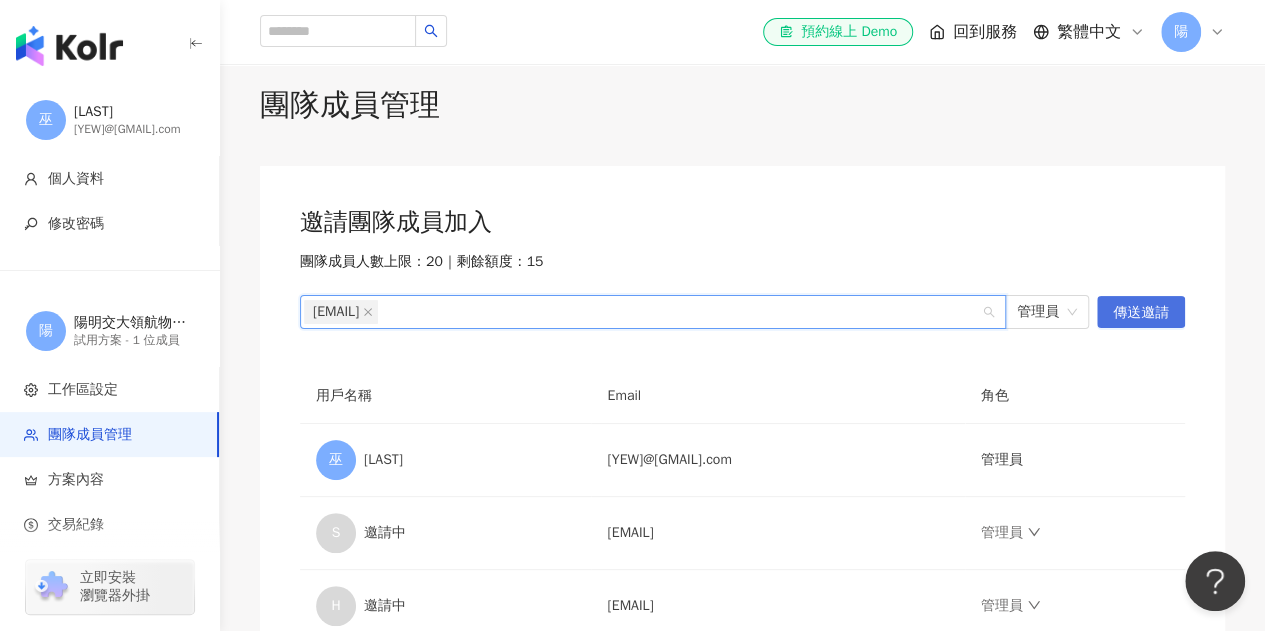 click on "傳送邀請" at bounding box center (1141, 312) 